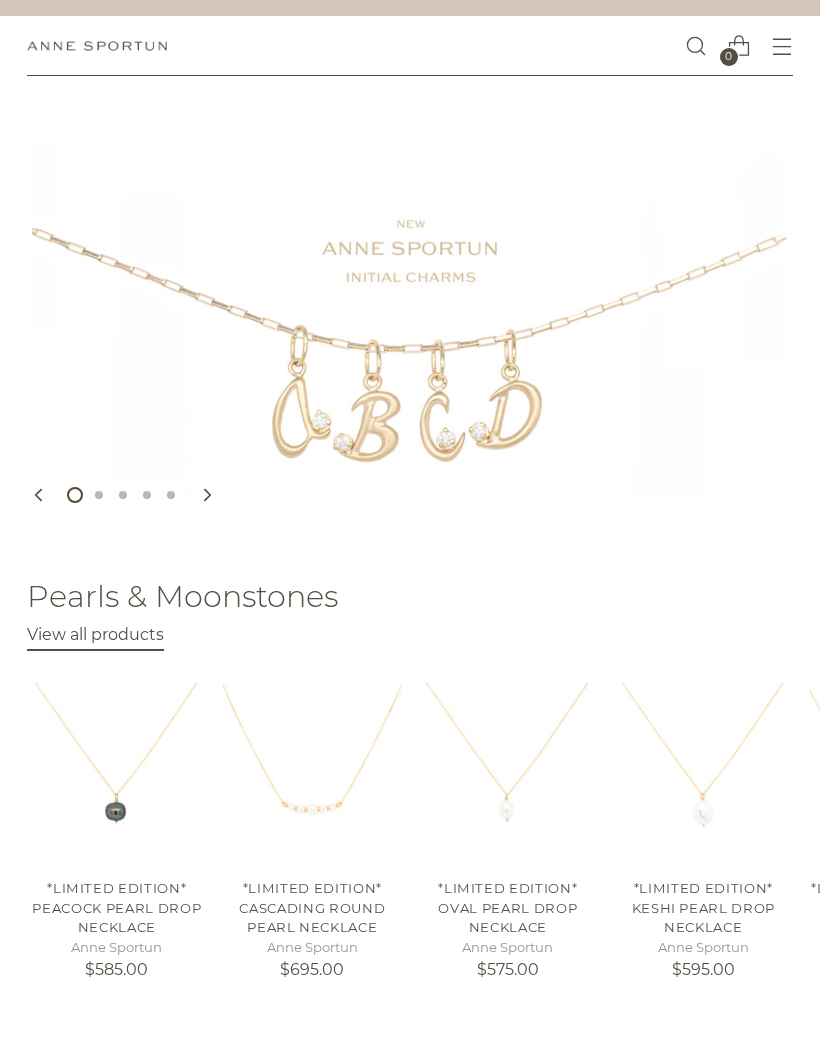 scroll, scrollTop: 0, scrollLeft: 0, axis: both 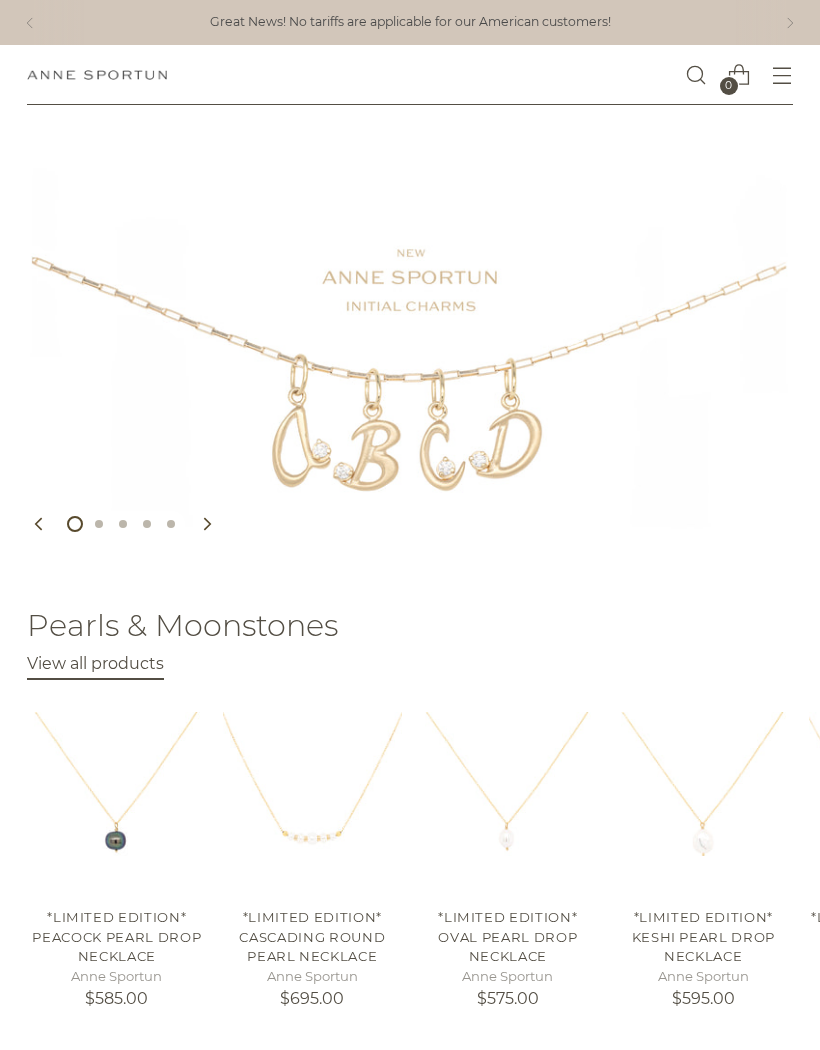 click at bounding box center (782, 75) 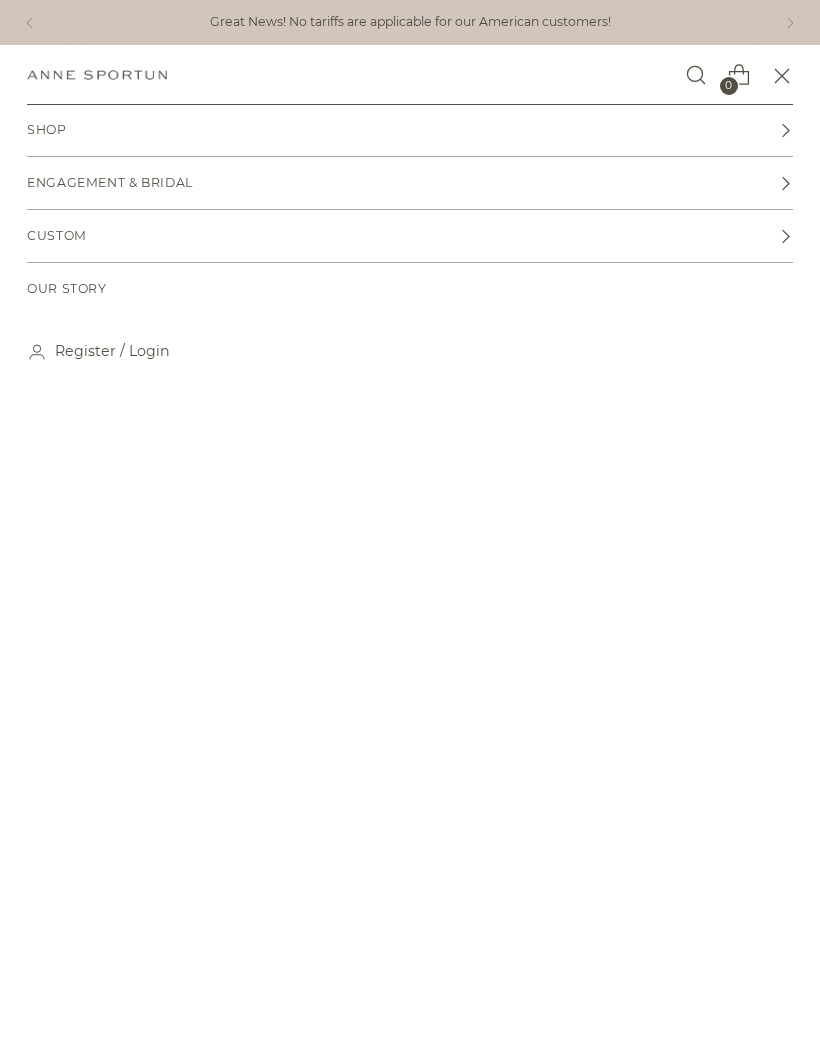 click on "Shop" at bounding box center [410, 130] 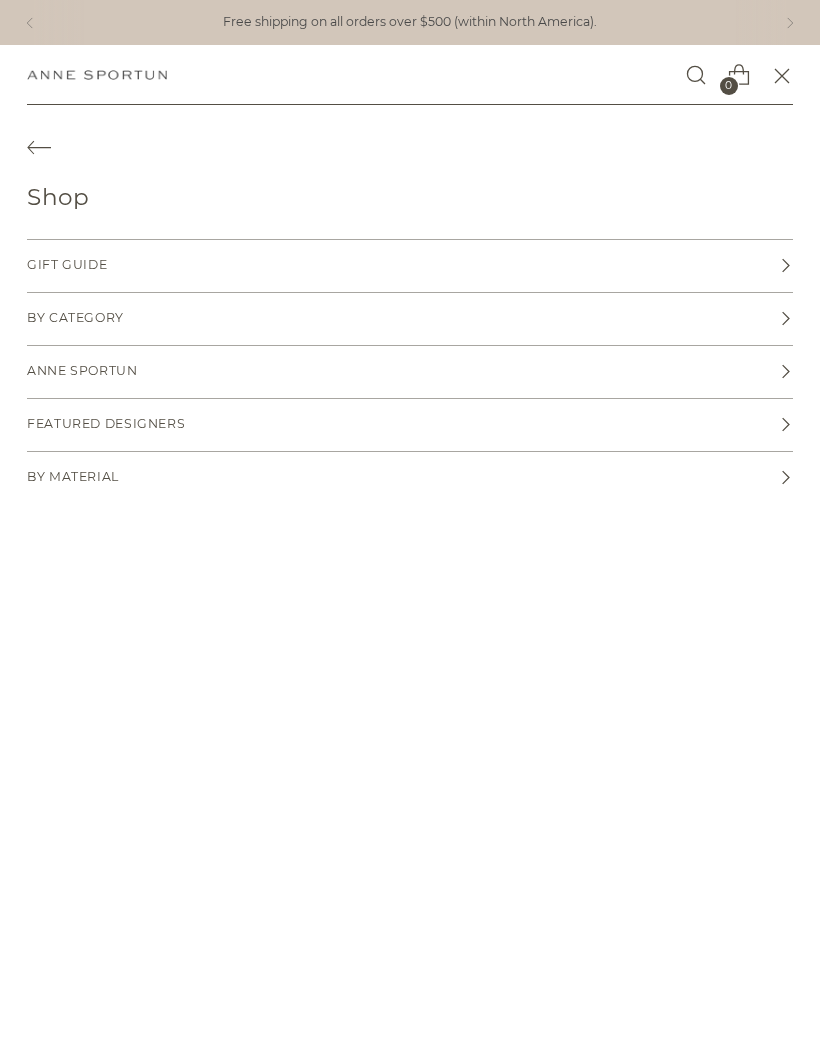 click on "Anne Sportun" at bounding box center (410, 372) 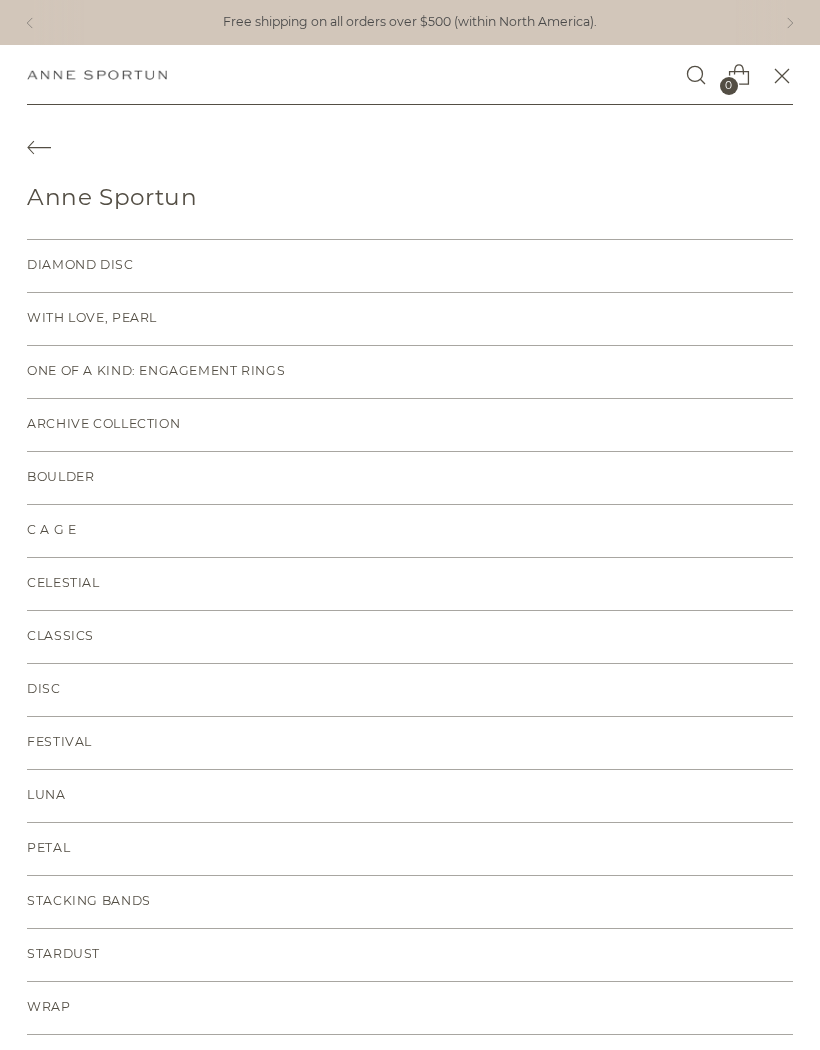 click on "Classics" at bounding box center [410, 637] 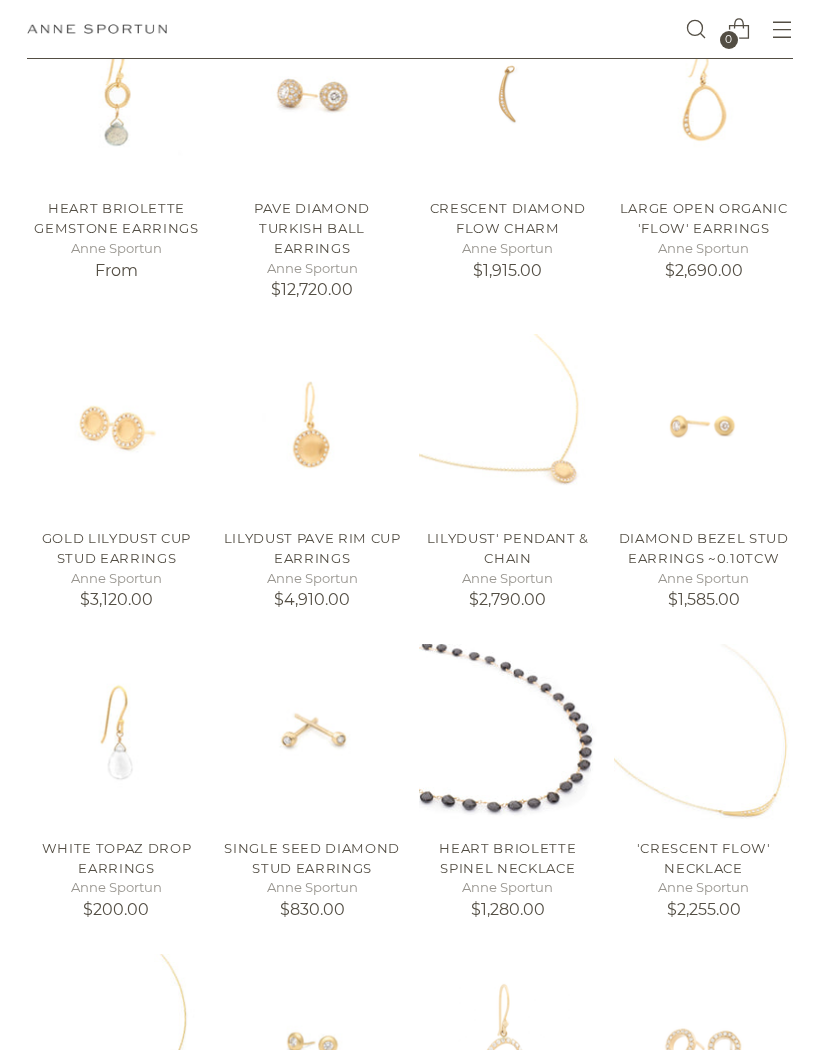 scroll, scrollTop: 1097, scrollLeft: 0, axis: vertical 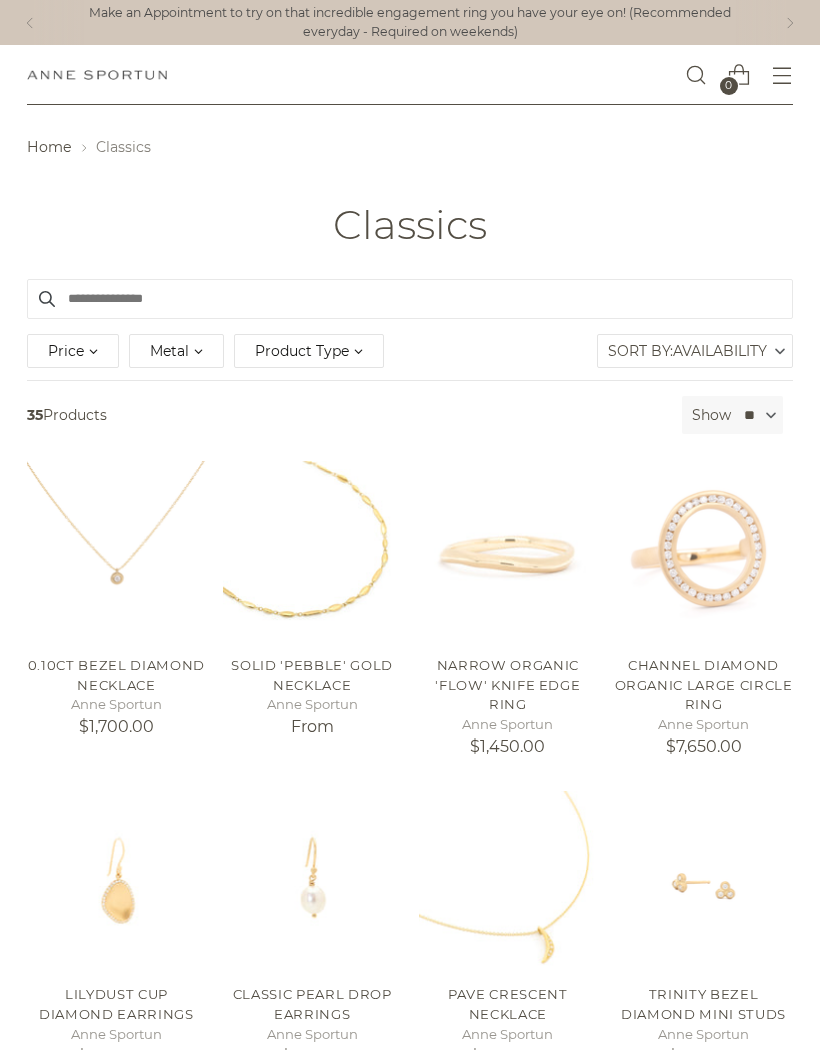 click on "Home" at bounding box center (49, 147) 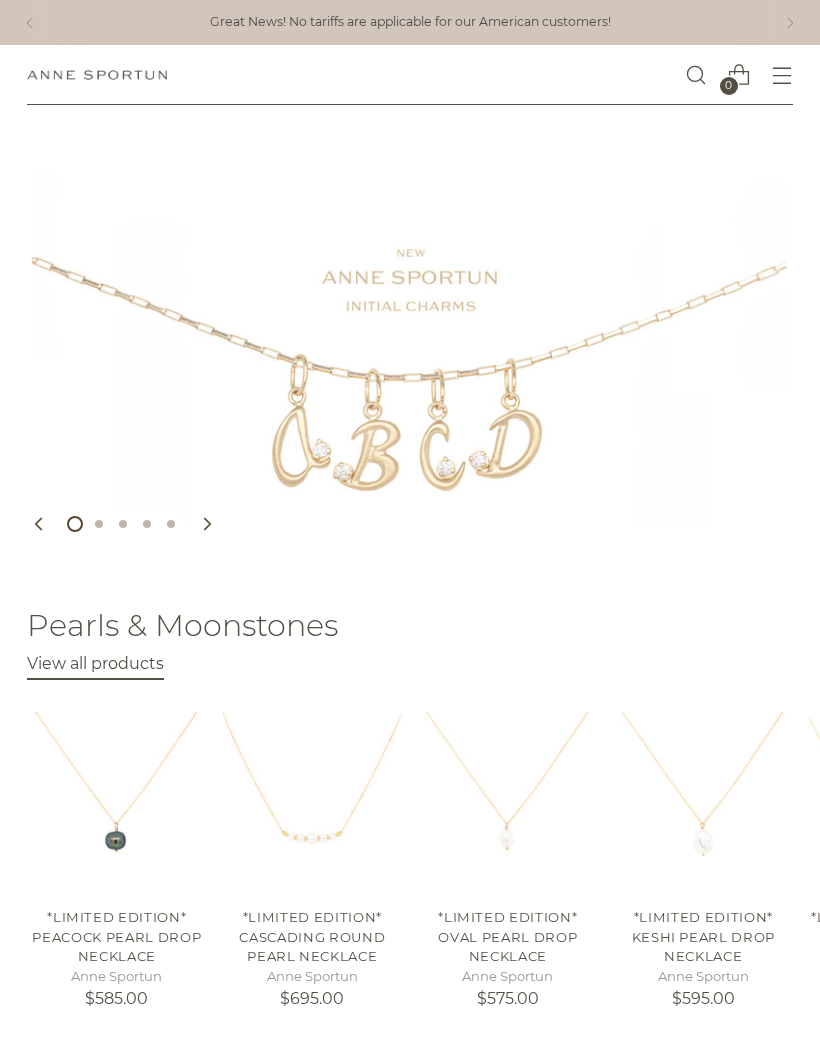 scroll, scrollTop: 0, scrollLeft: 0, axis: both 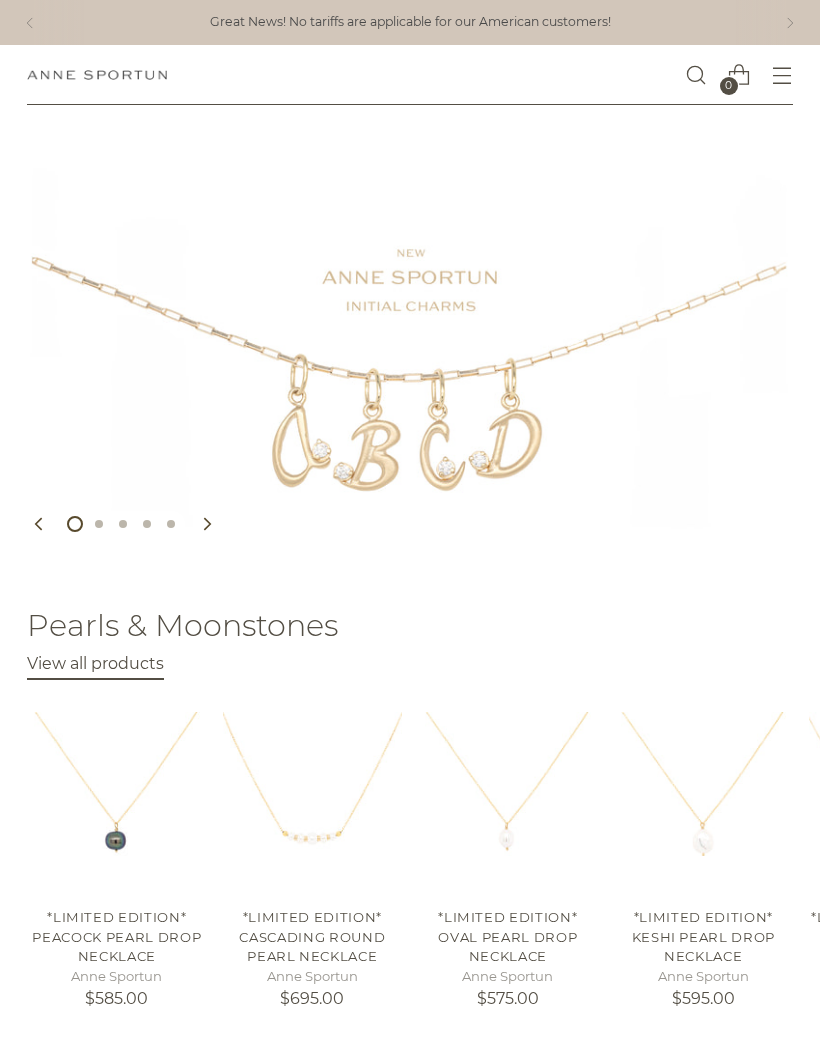 click at bounding box center [782, 75] 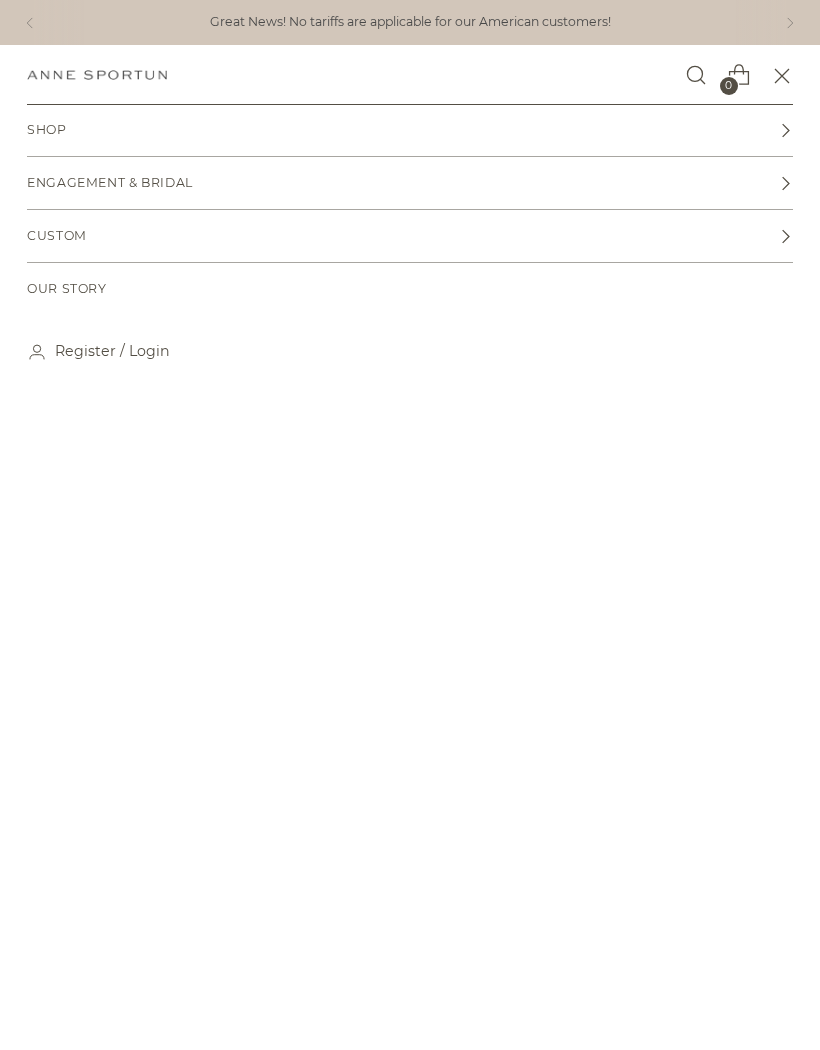 click on "Custom" at bounding box center [410, 130] 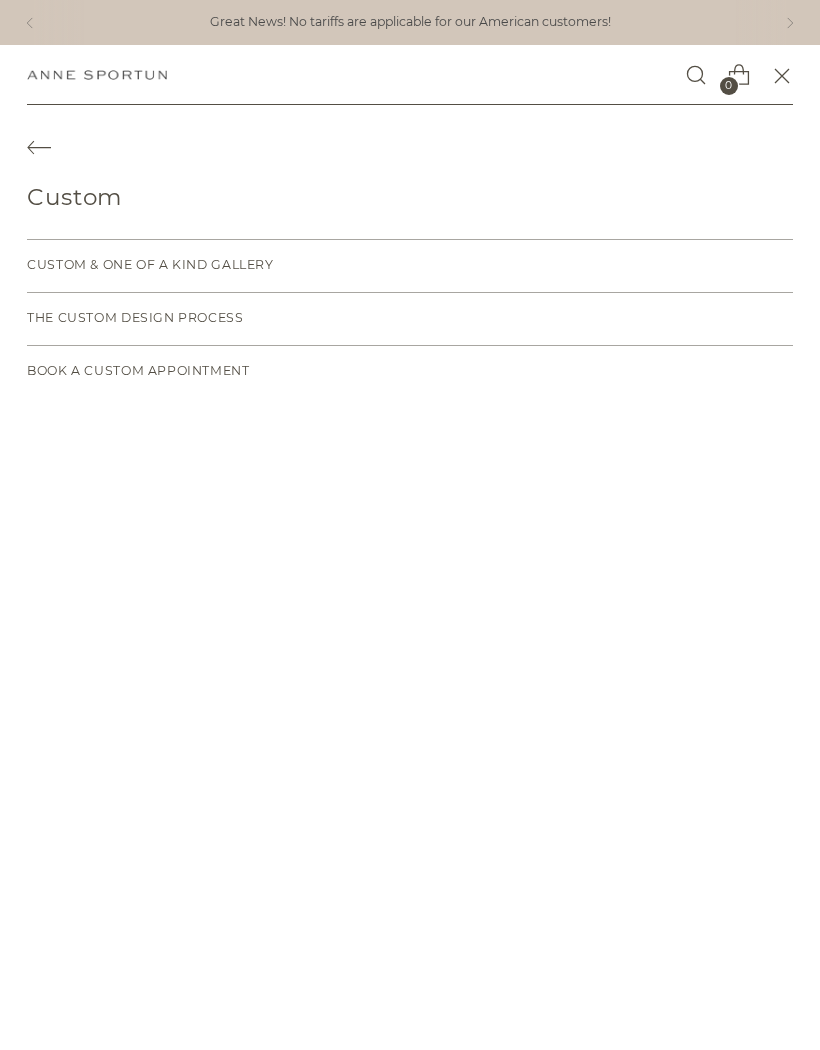 click at bounding box center [39, 148] 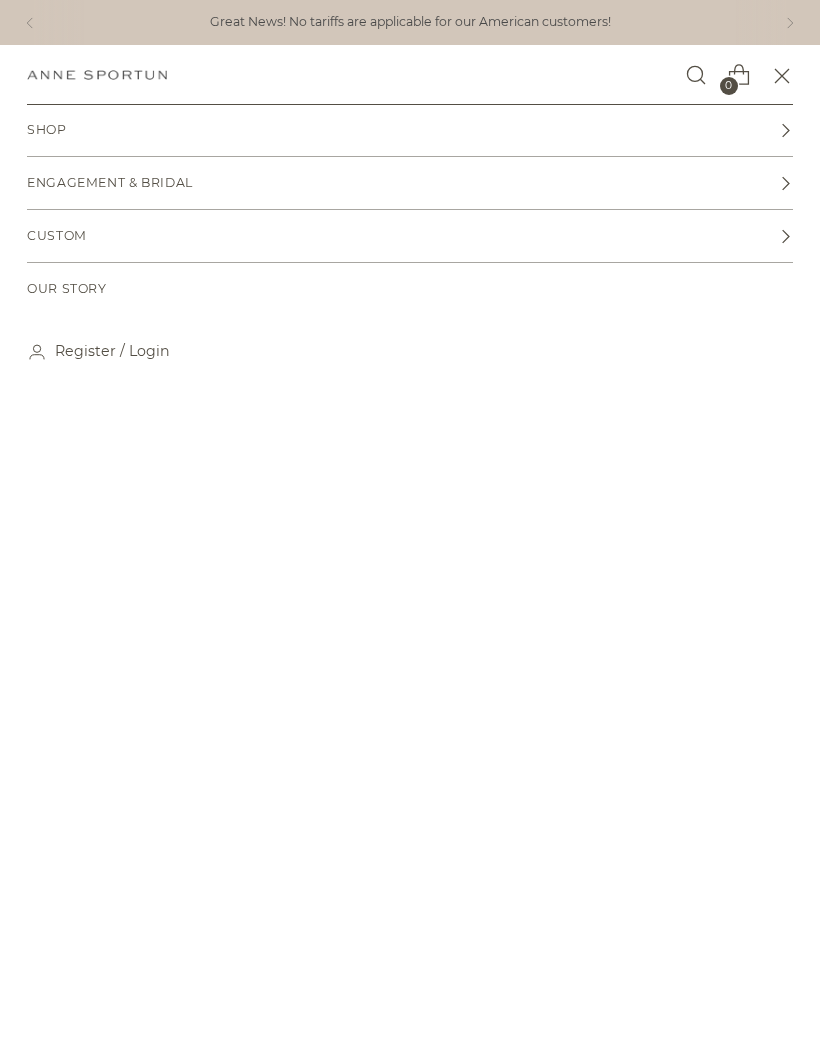 click on "Shop" at bounding box center (410, 130) 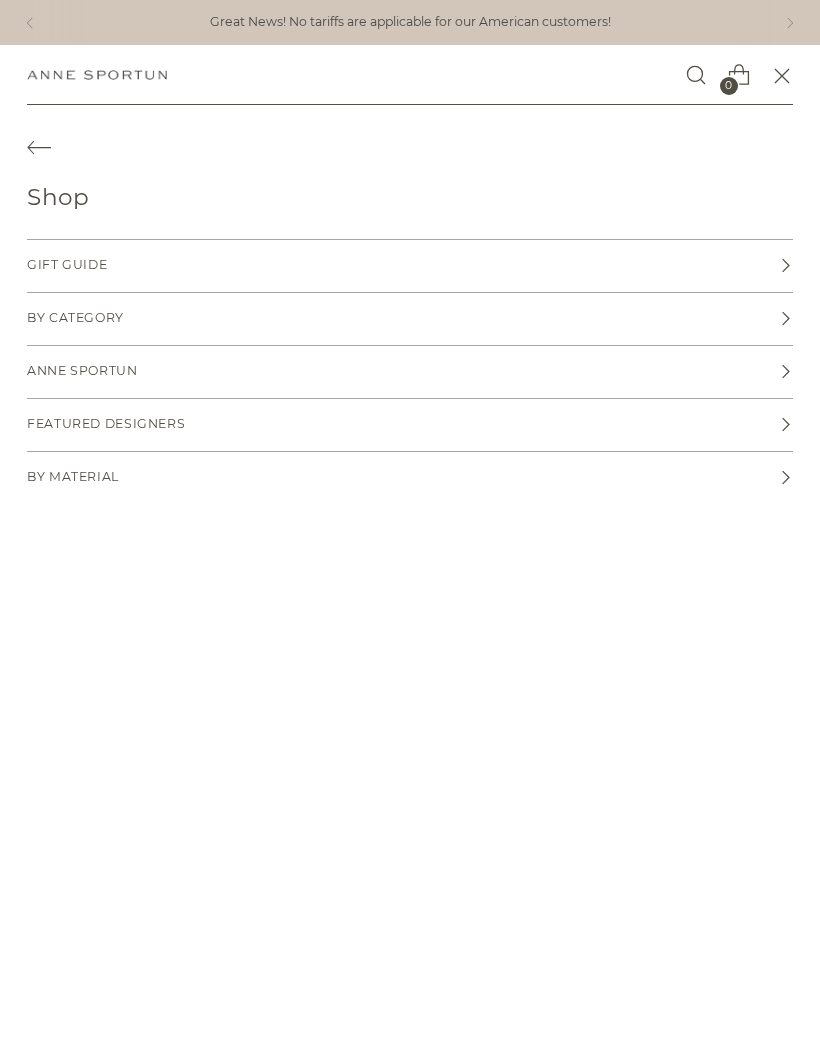 click on "Anne Sportun" at bounding box center [410, 372] 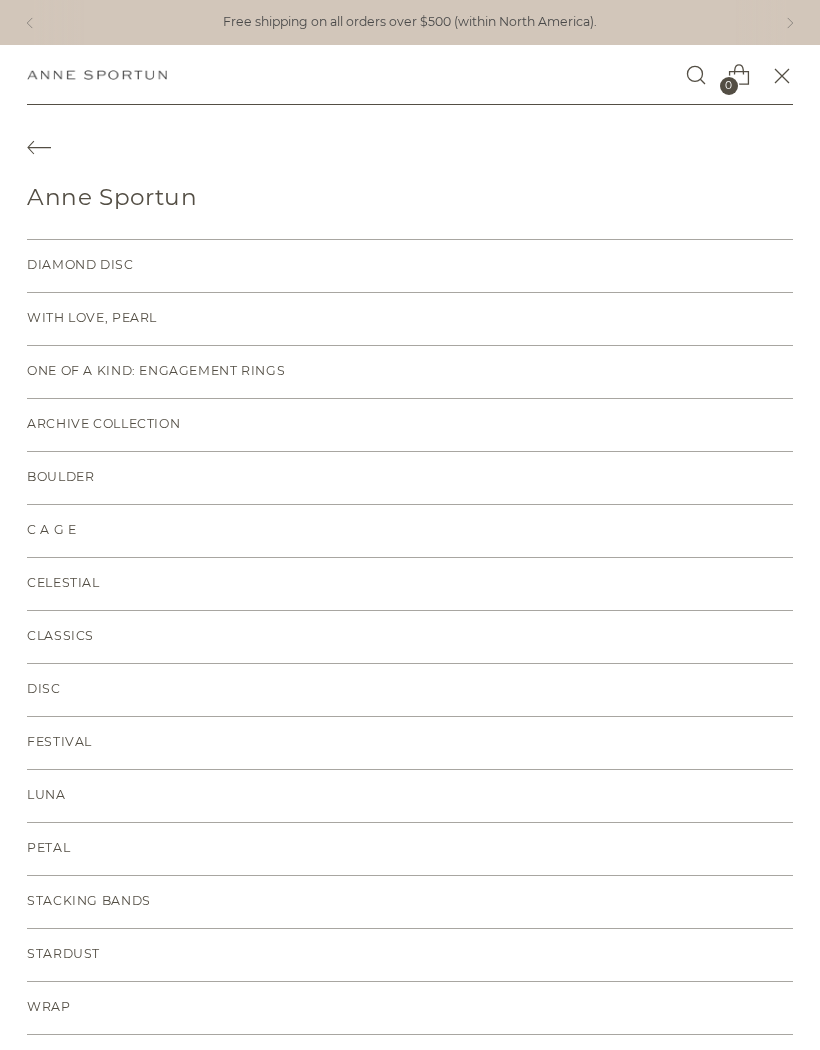 click on "Celestial" at bounding box center (410, 584) 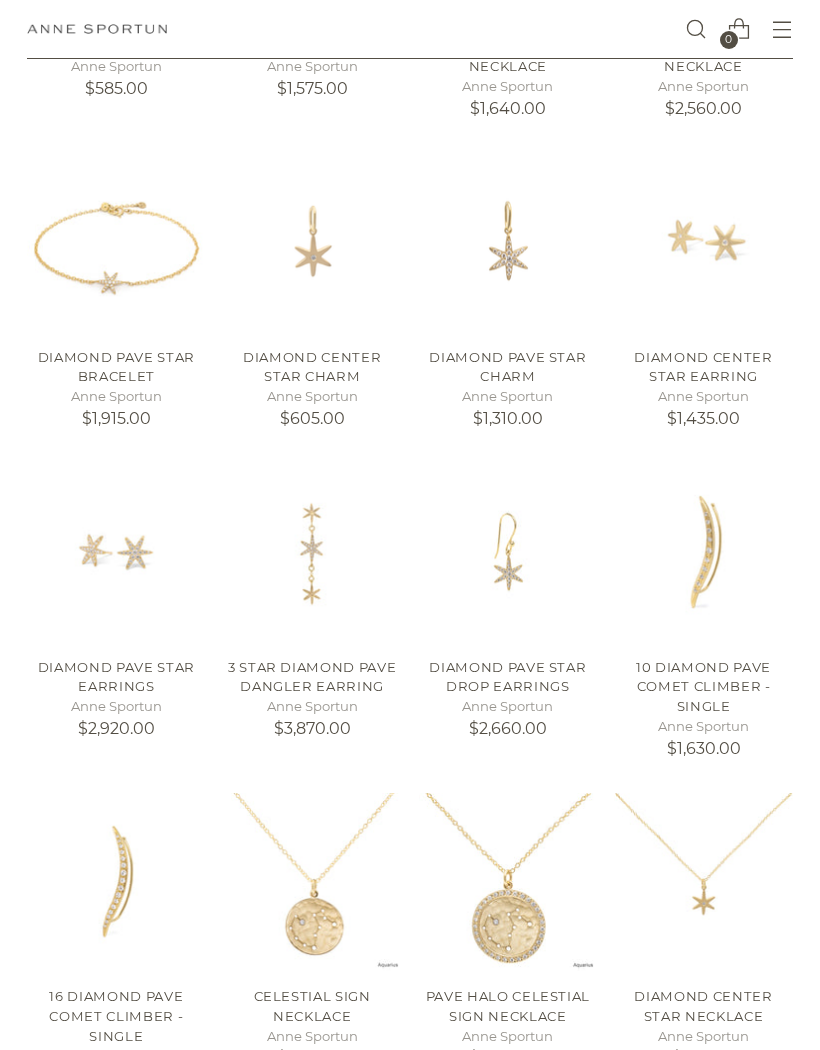 scroll, scrollTop: 929, scrollLeft: 0, axis: vertical 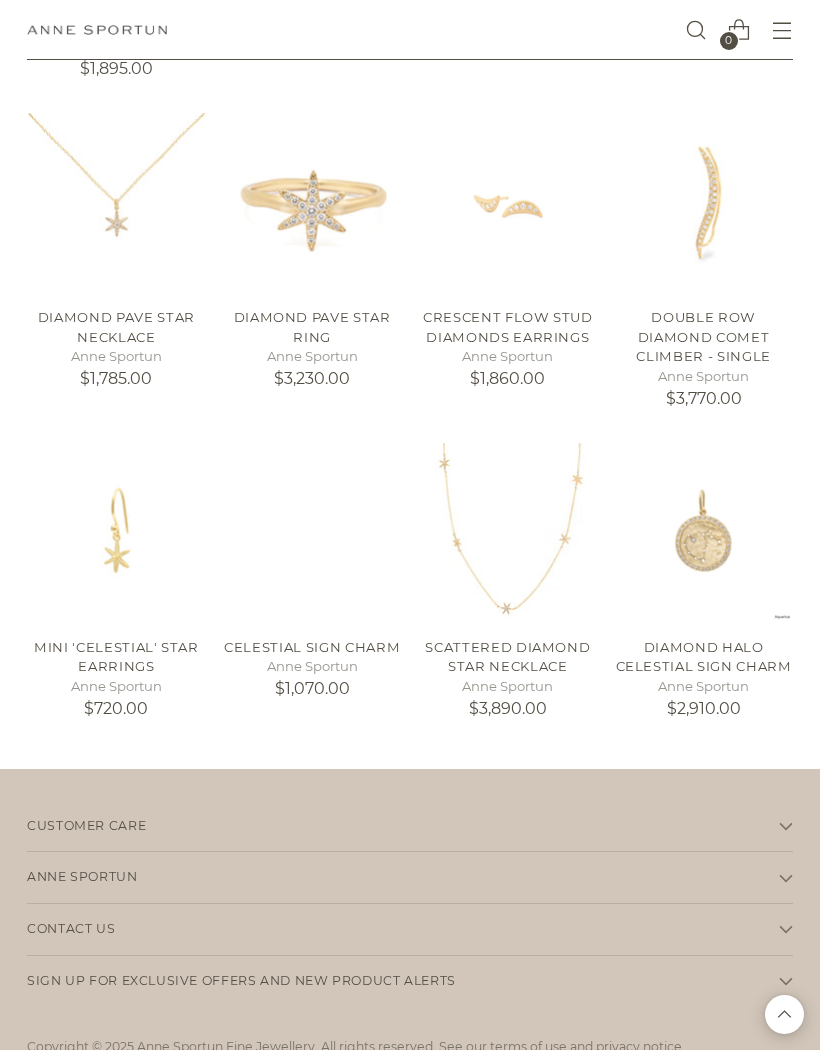 click at bounding box center (312, 532) 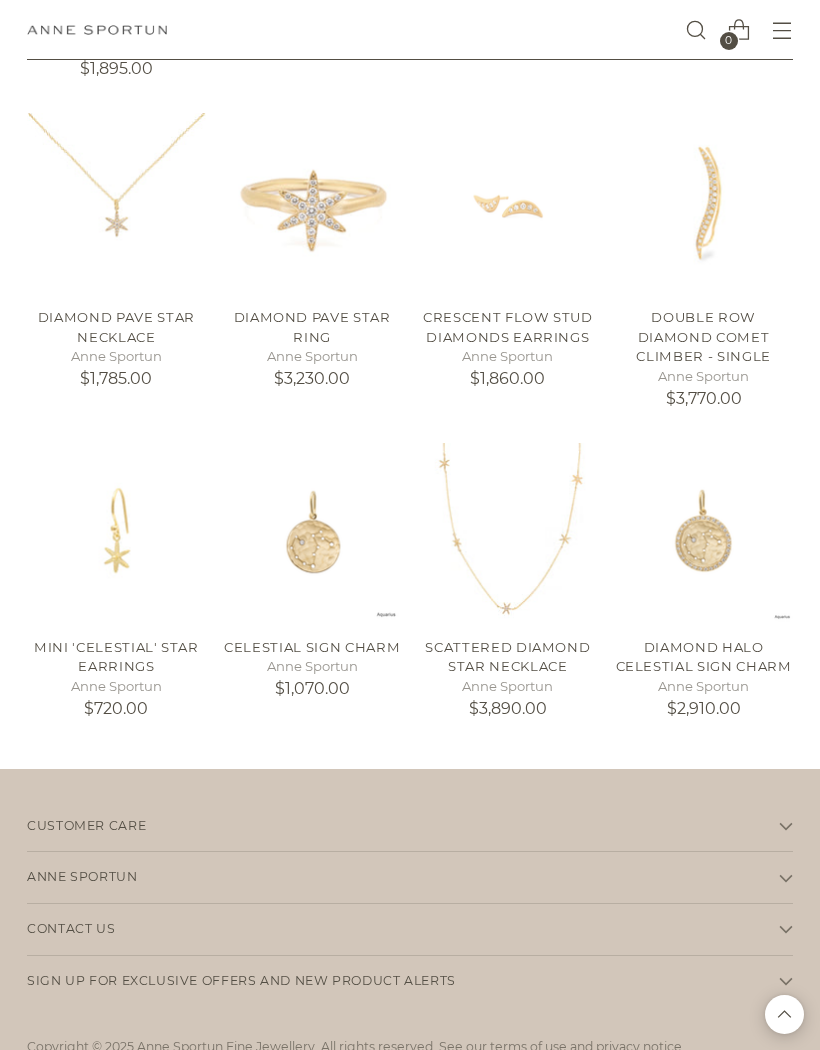 scroll, scrollTop: 2025, scrollLeft: 0, axis: vertical 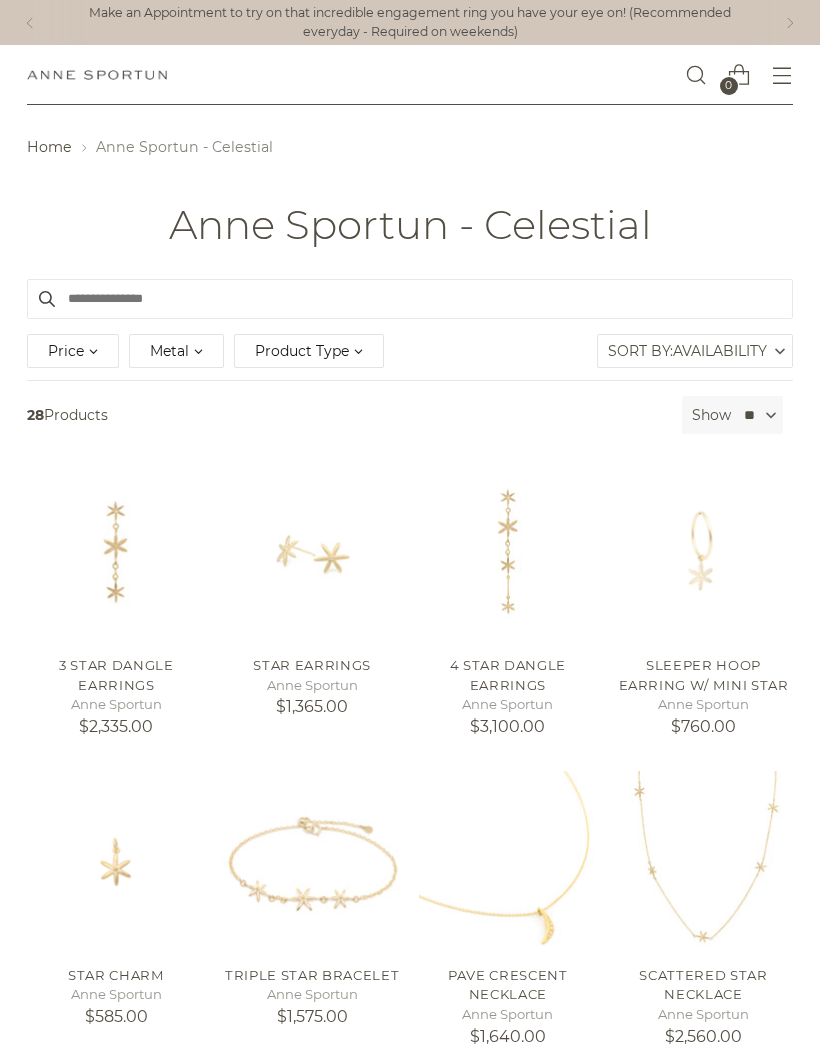 click on "Anne Sportun - Celestial" at bounding box center (184, 147) 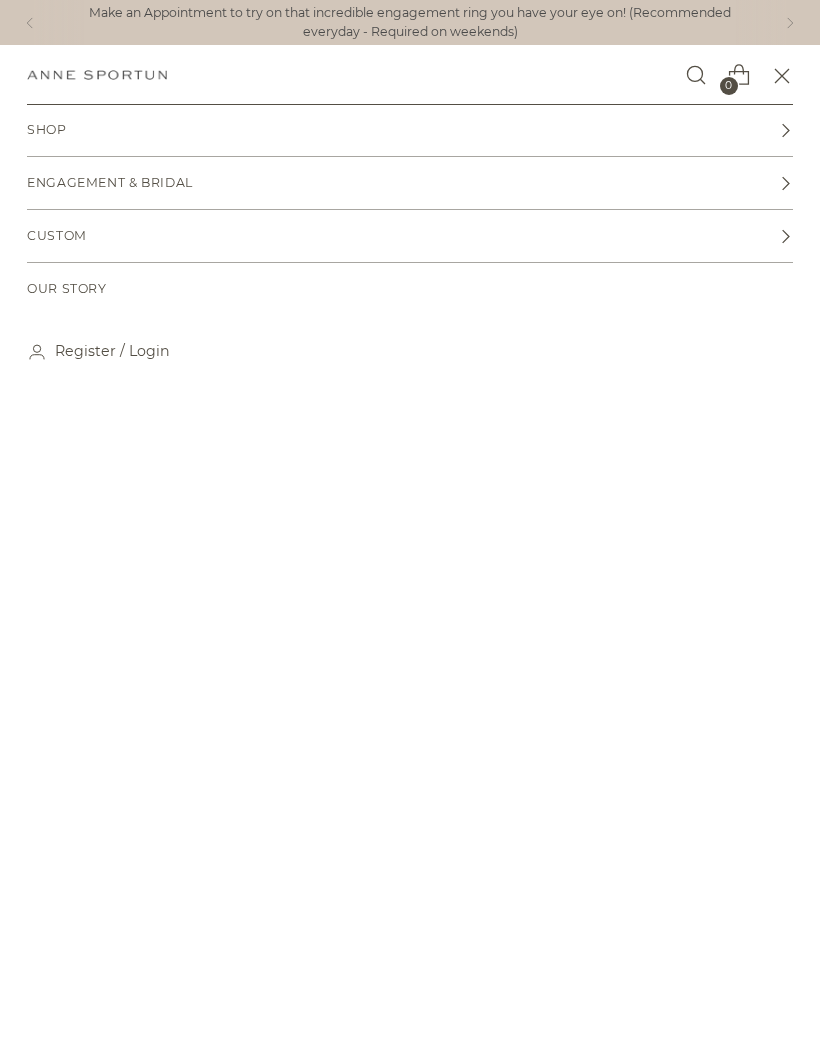 click on "Shop" at bounding box center (410, 130) 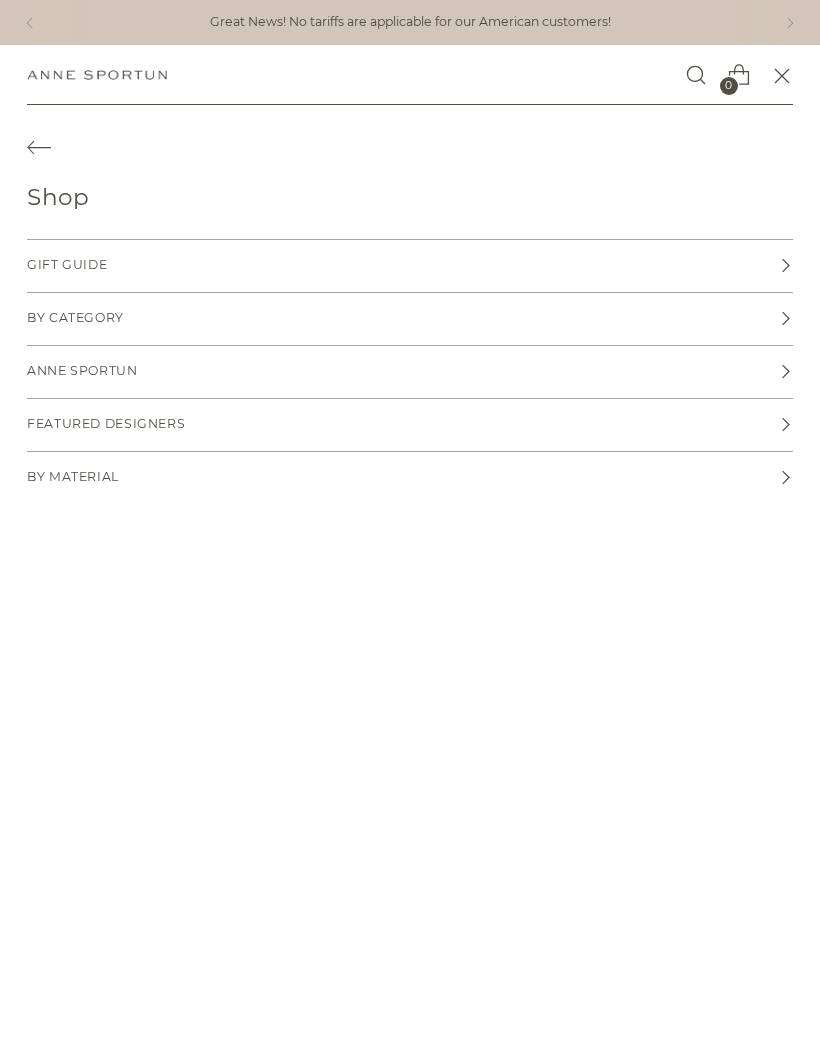 click on "Anne Sportun" at bounding box center (410, 372) 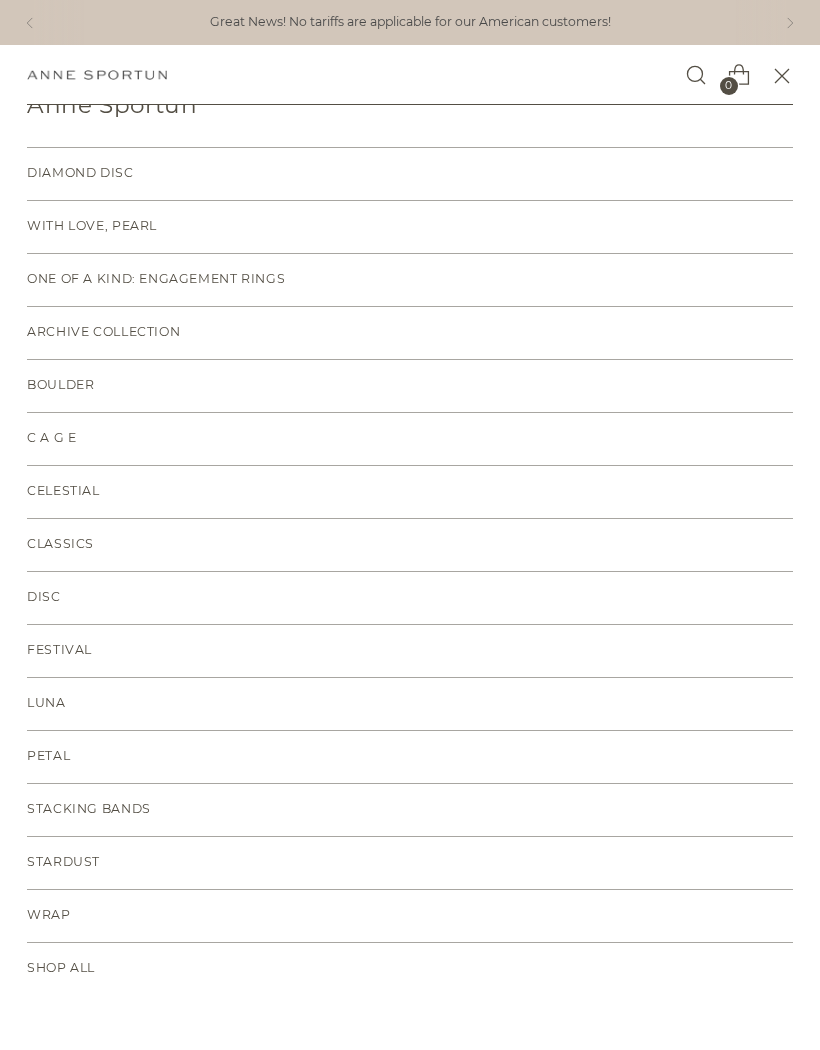 scroll, scrollTop: 92, scrollLeft: 0, axis: vertical 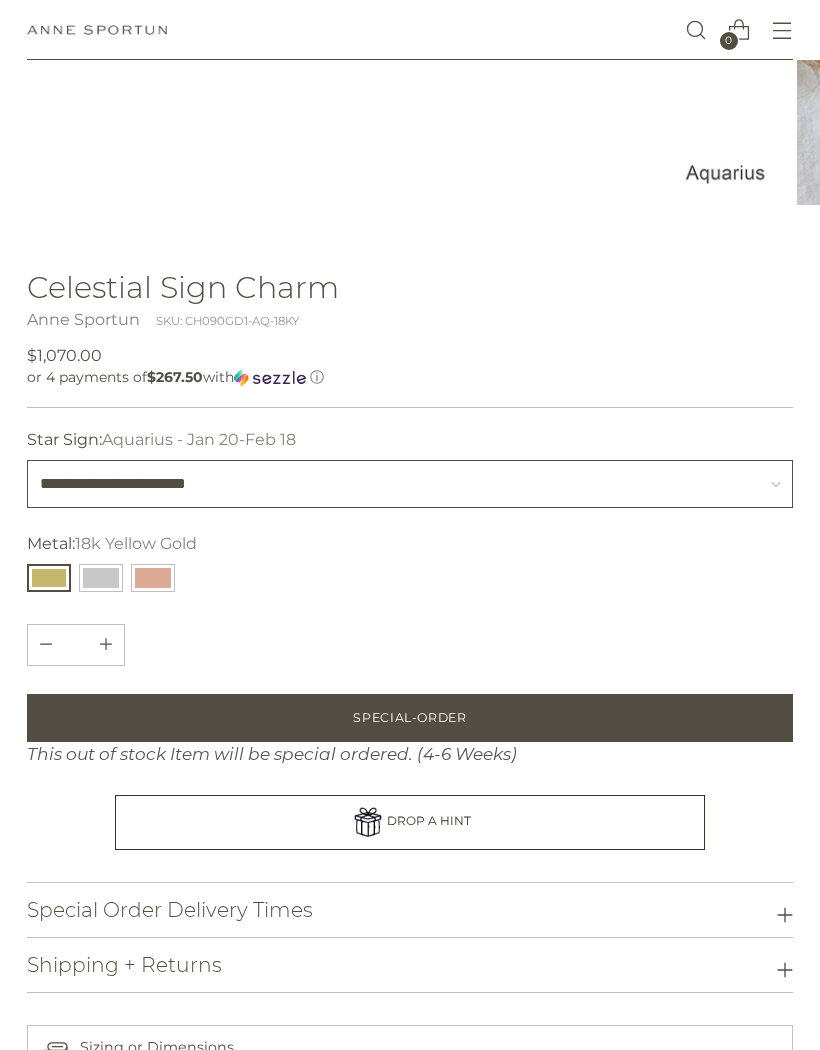 click on "**********" at bounding box center (410, 484) 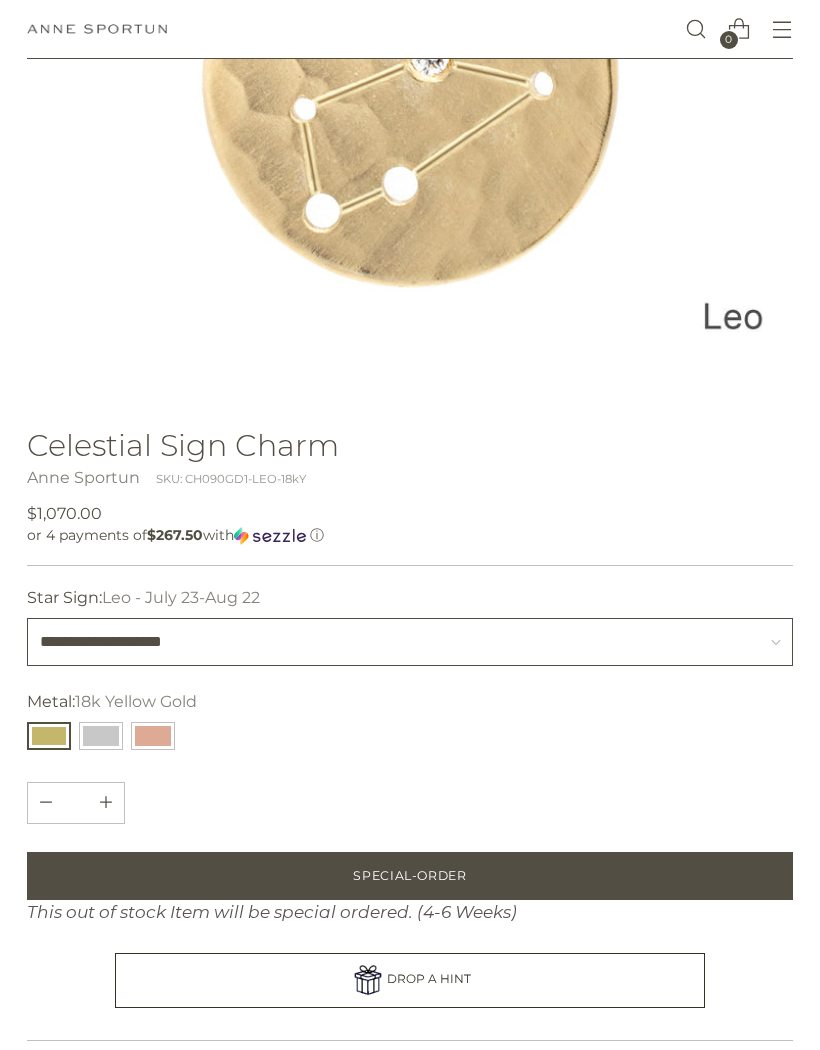 scroll, scrollTop: 578, scrollLeft: 0, axis: vertical 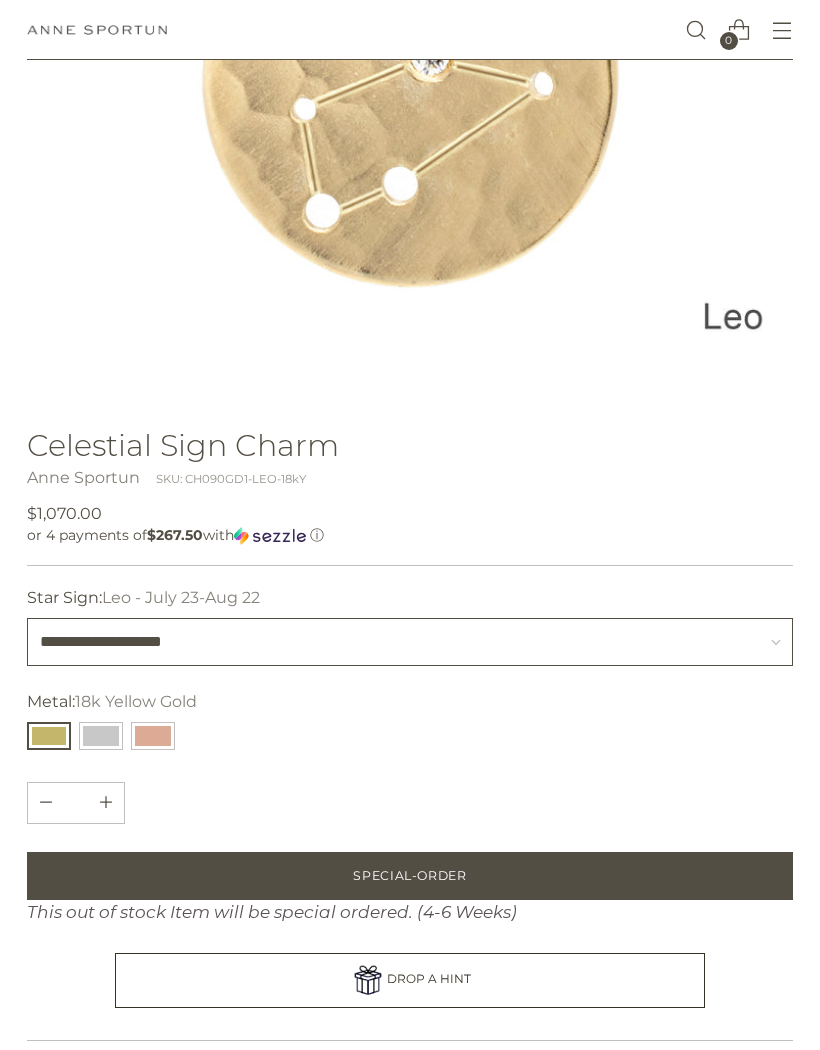 click on "**********" at bounding box center (410, 642) 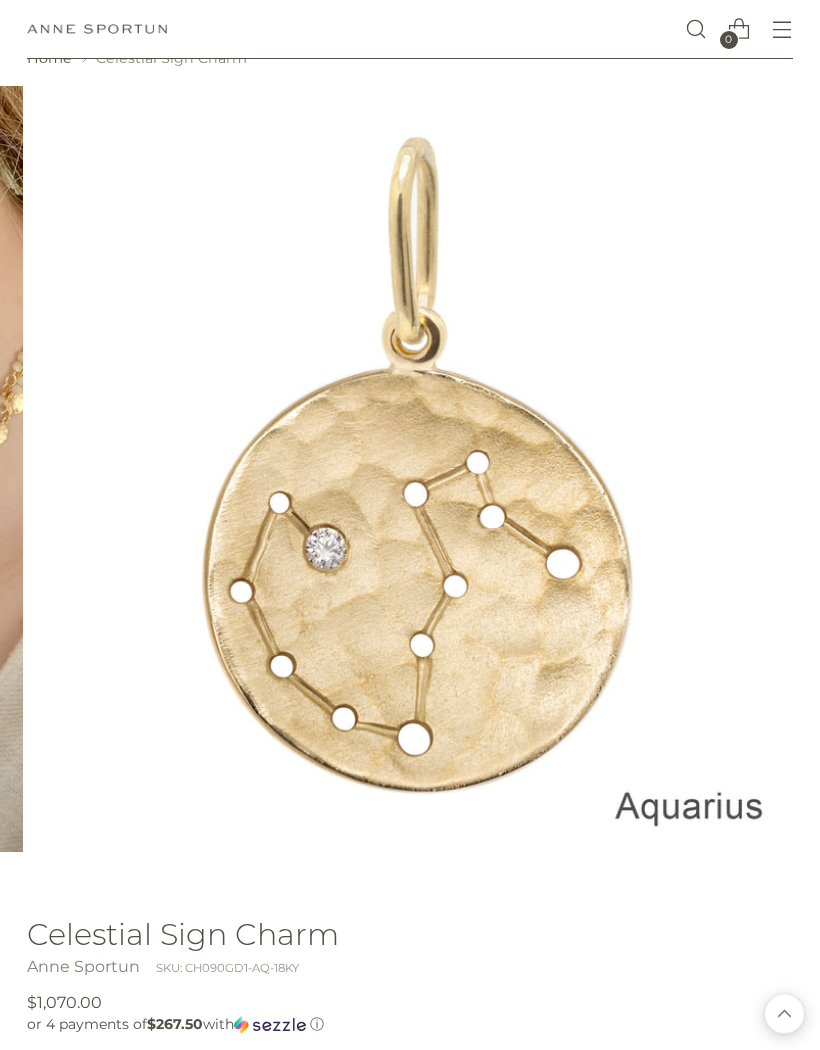 scroll, scrollTop: 0, scrollLeft: 0, axis: both 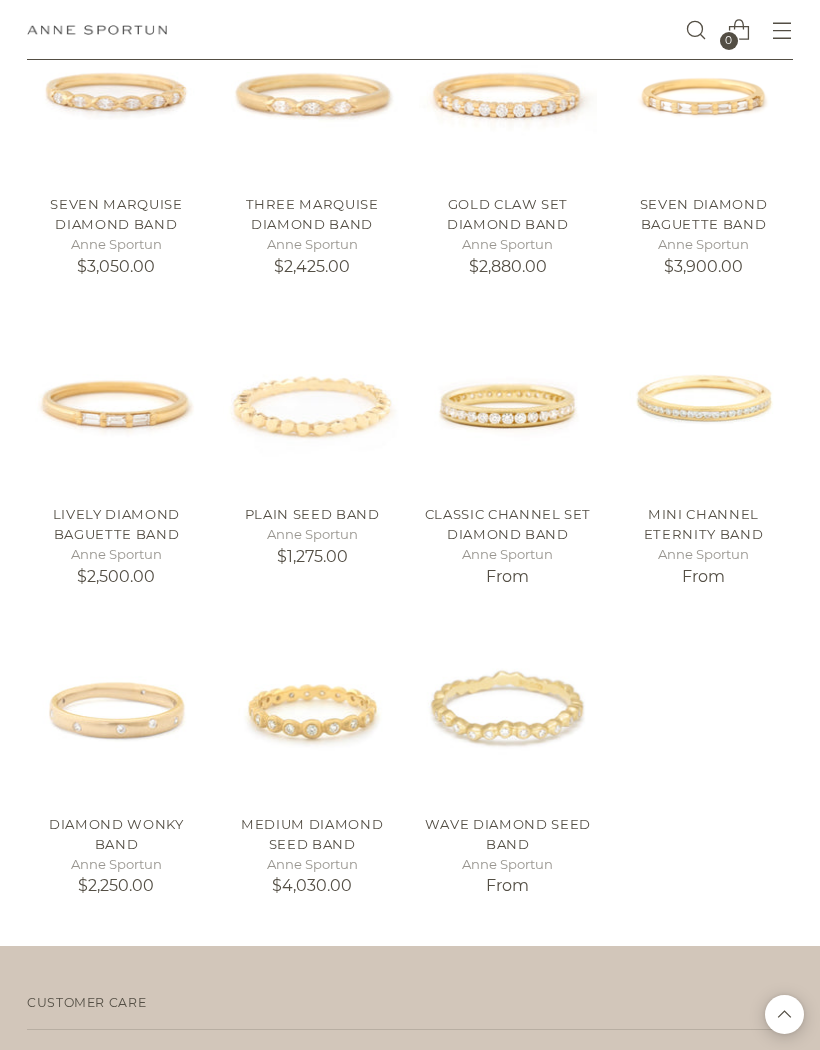 click at bounding box center (116, 710) 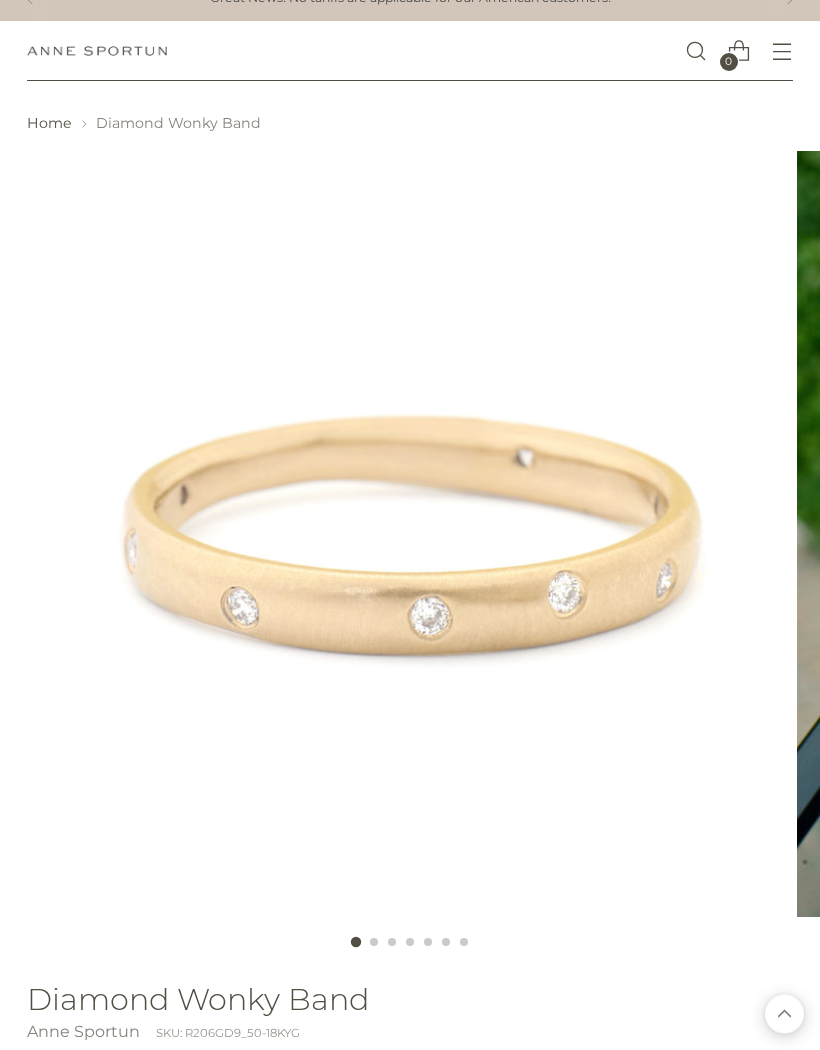 scroll, scrollTop: 0, scrollLeft: 0, axis: both 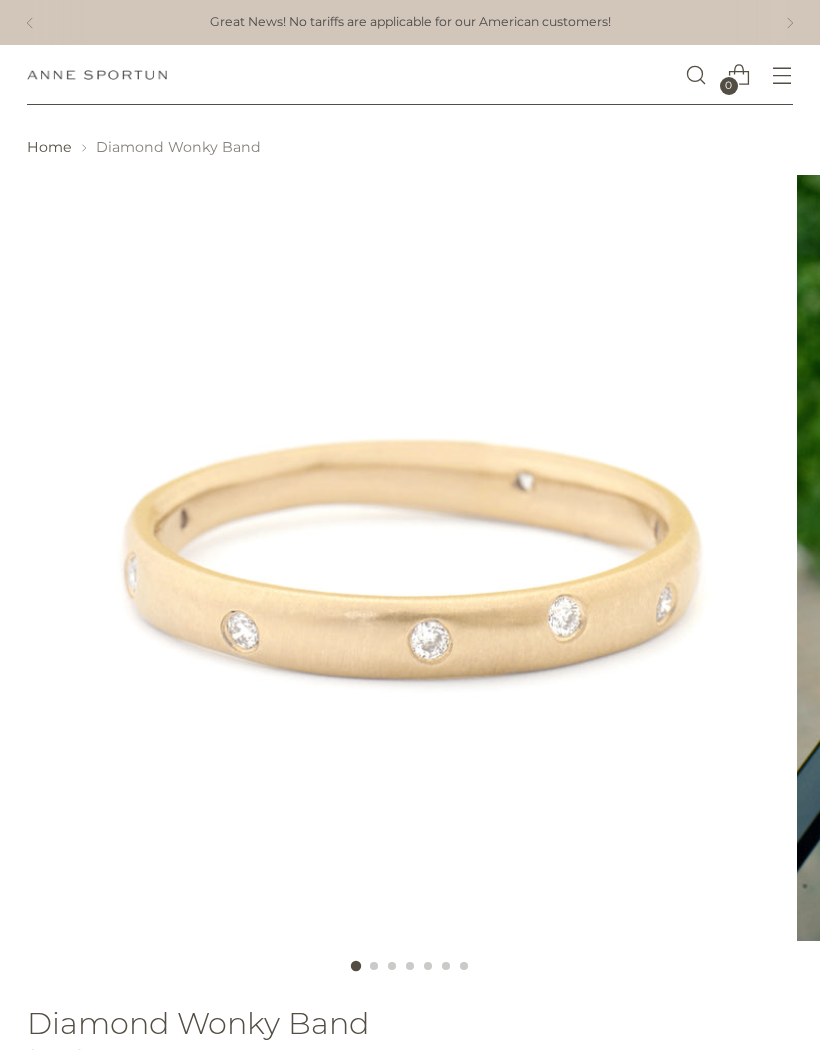 click on "Home" at bounding box center (49, 147) 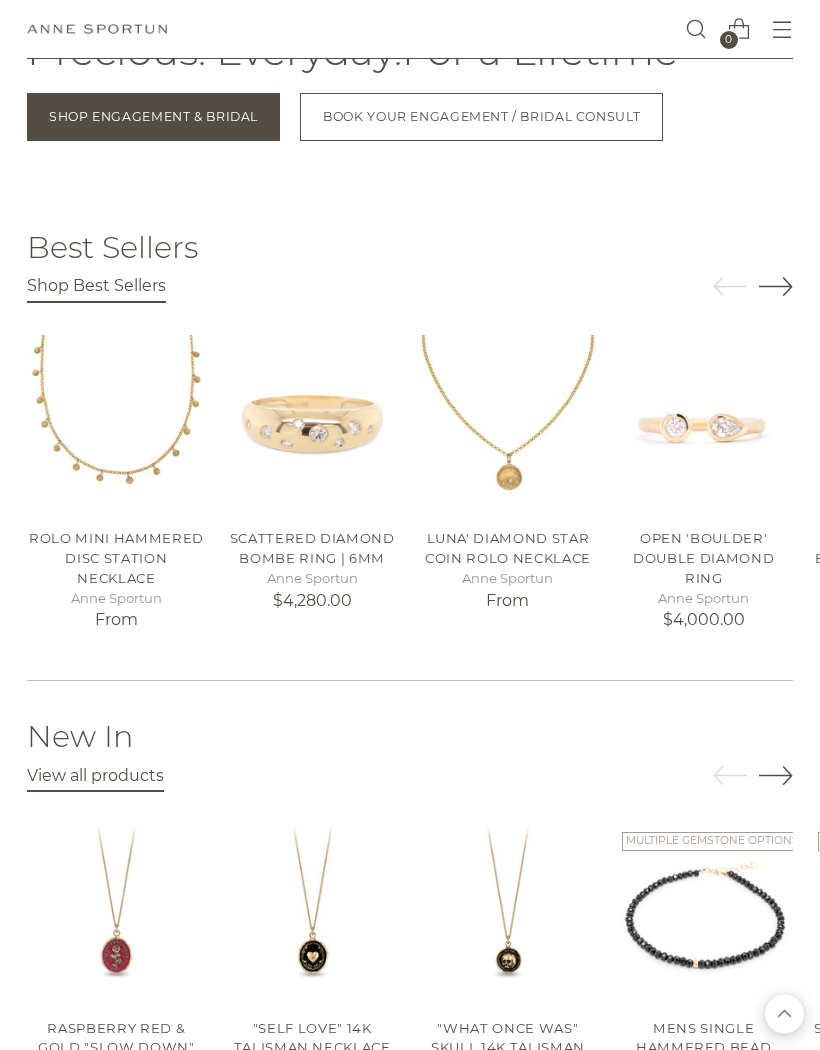 scroll, scrollTop: 1956, scrollLeft: 0, axis: vertical 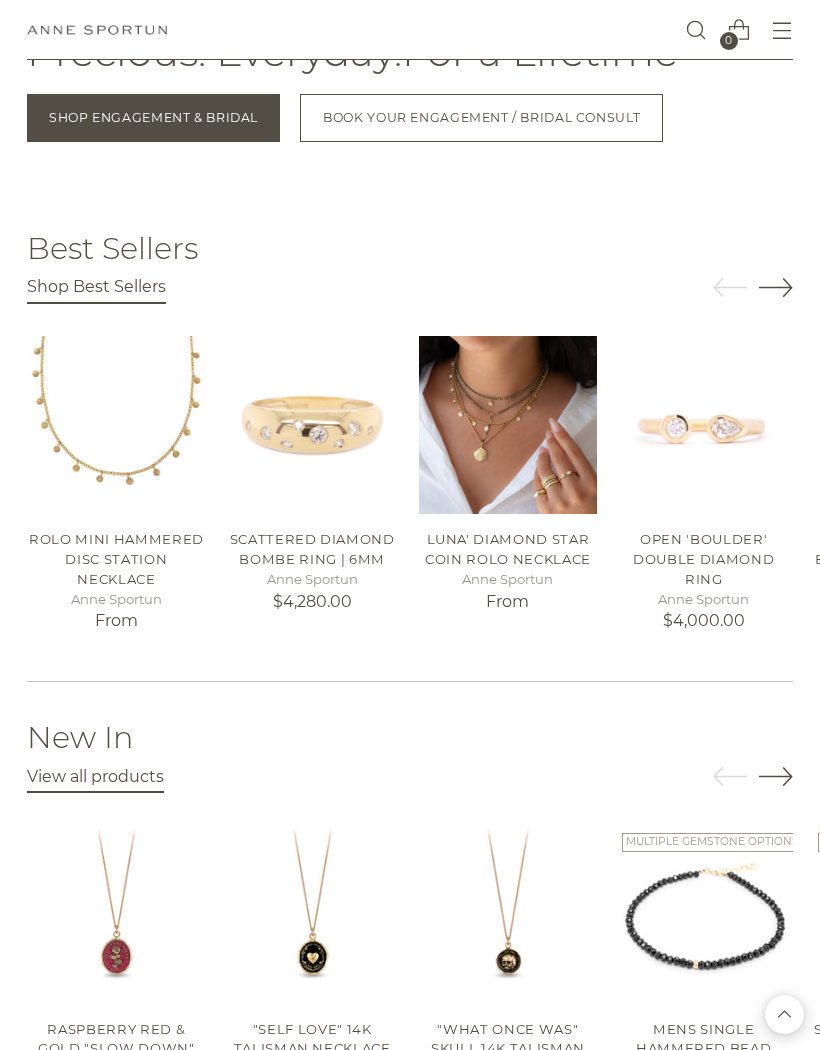 click at bounding box center [508, 425] 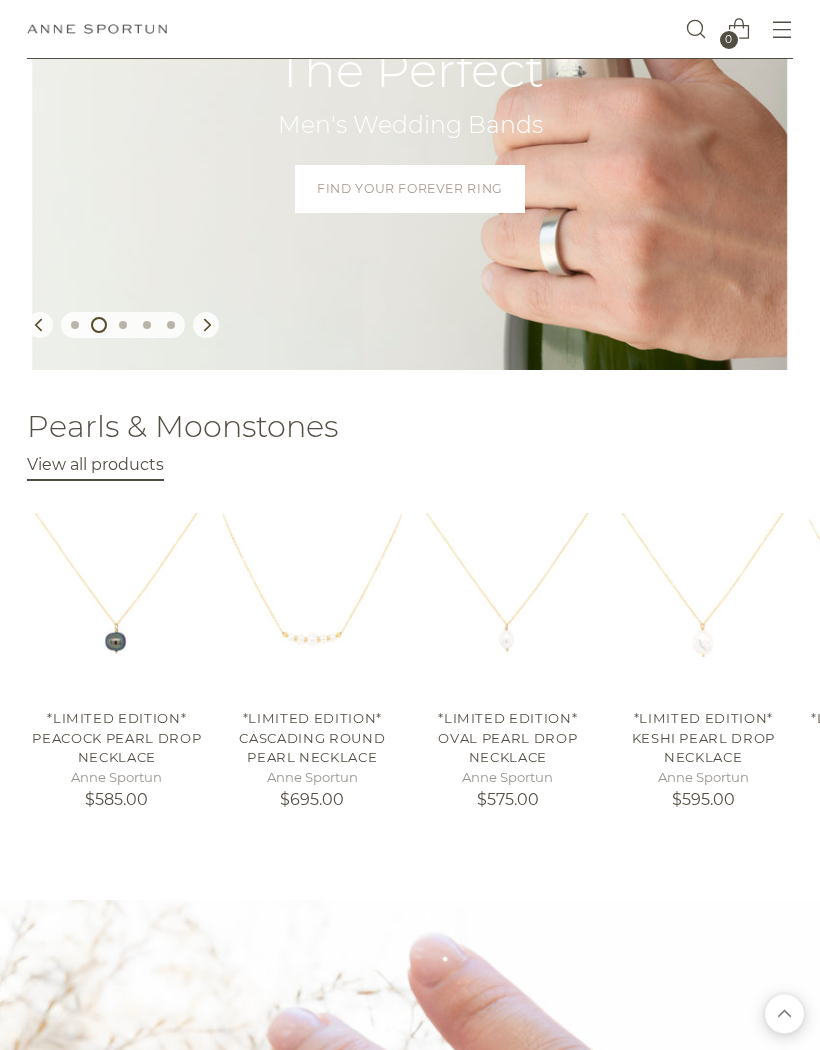 scroll, scrollTop: 199, scrollLeft: 0, axis: vertical 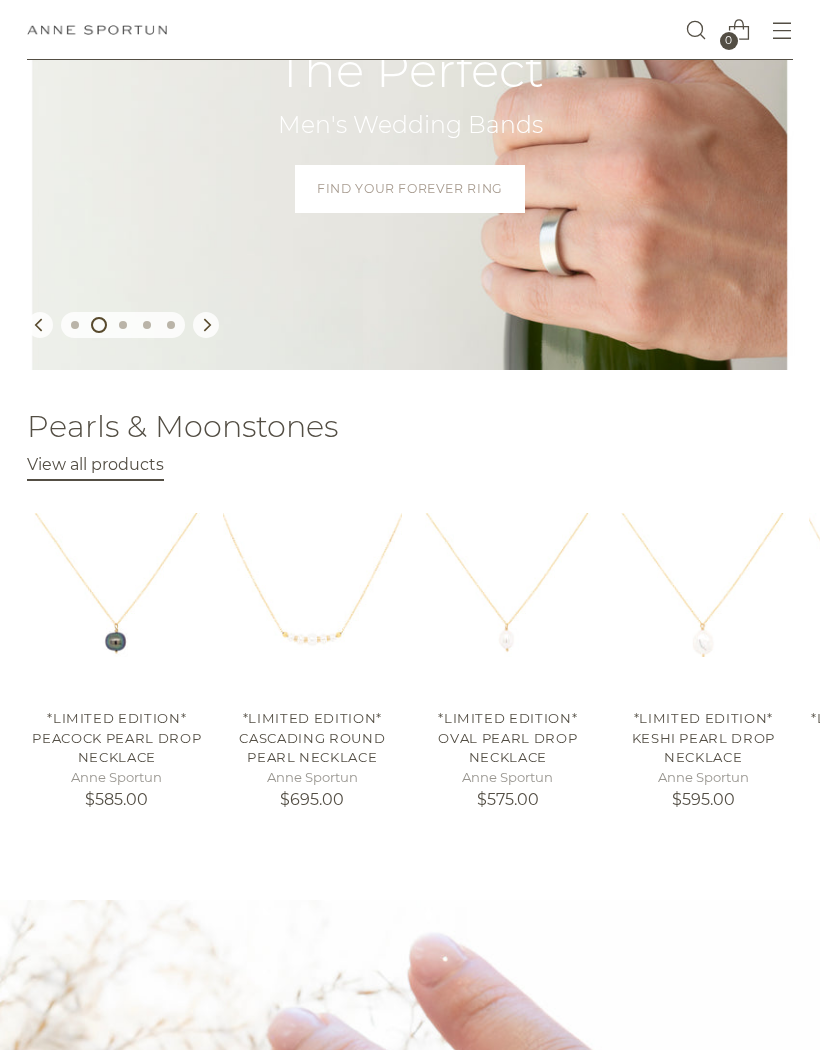 click at bounding box center [782, 30] 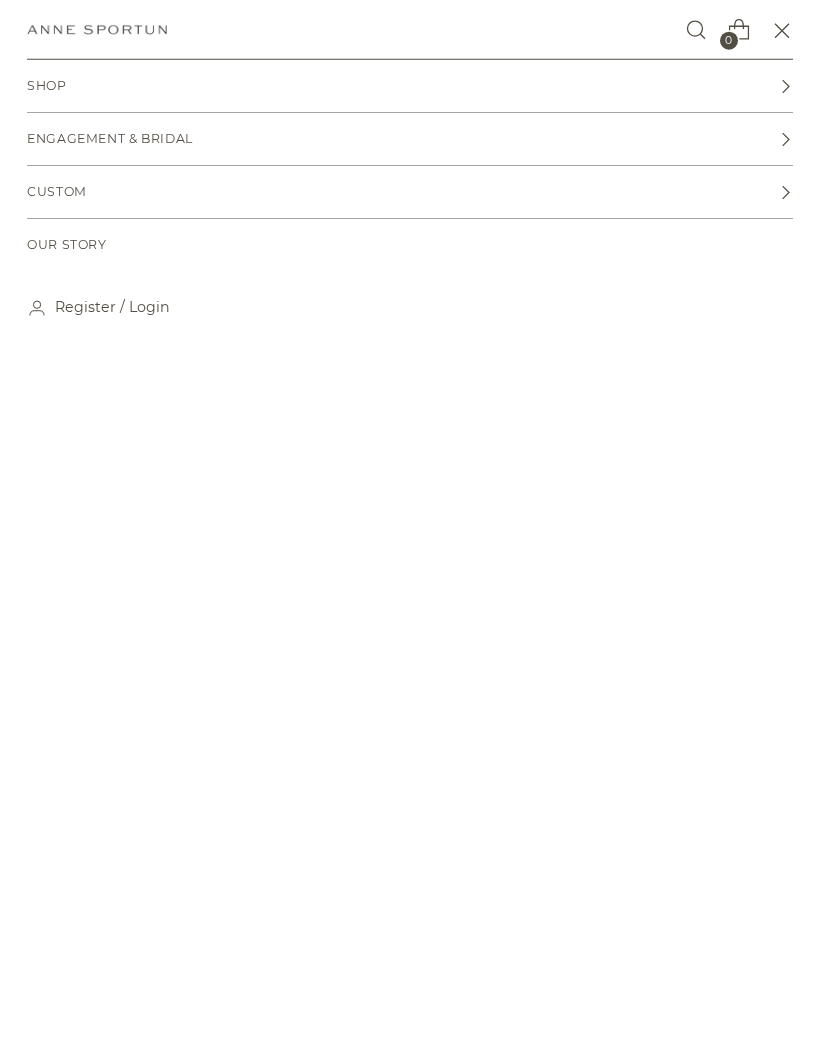 click on "Shop" at bounding box center (410, 86) 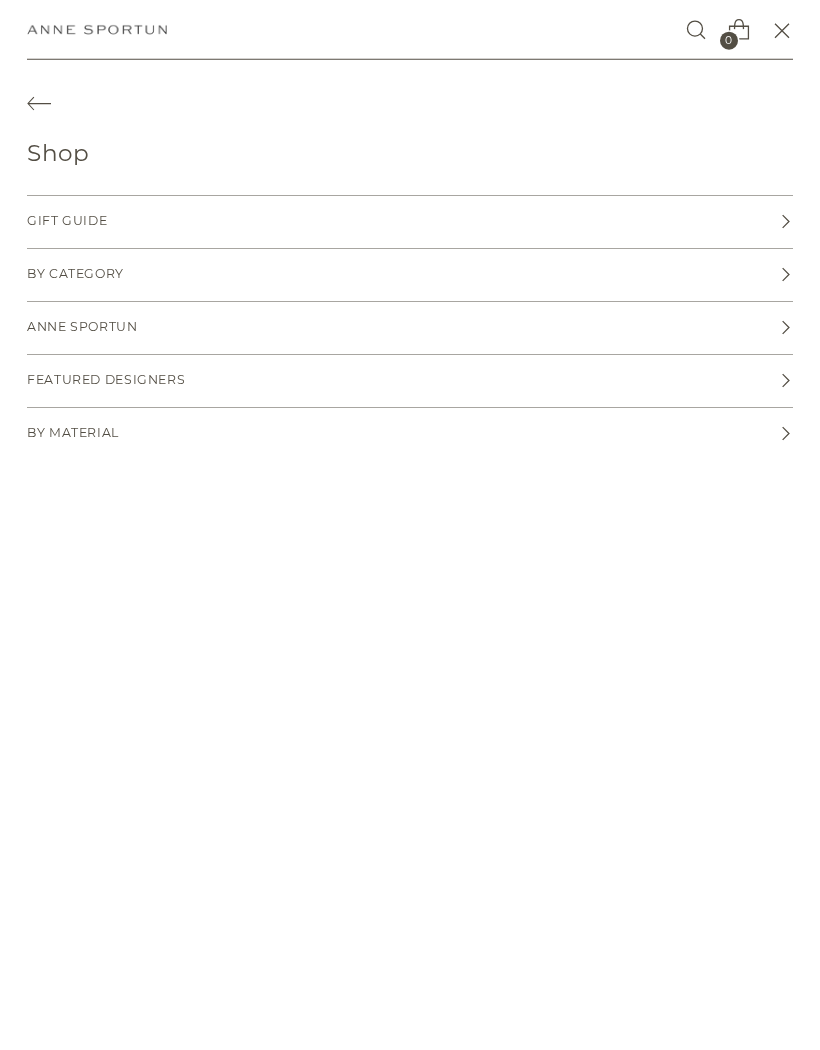 click on "Anne Sportun" at bounding box center (410, 328) 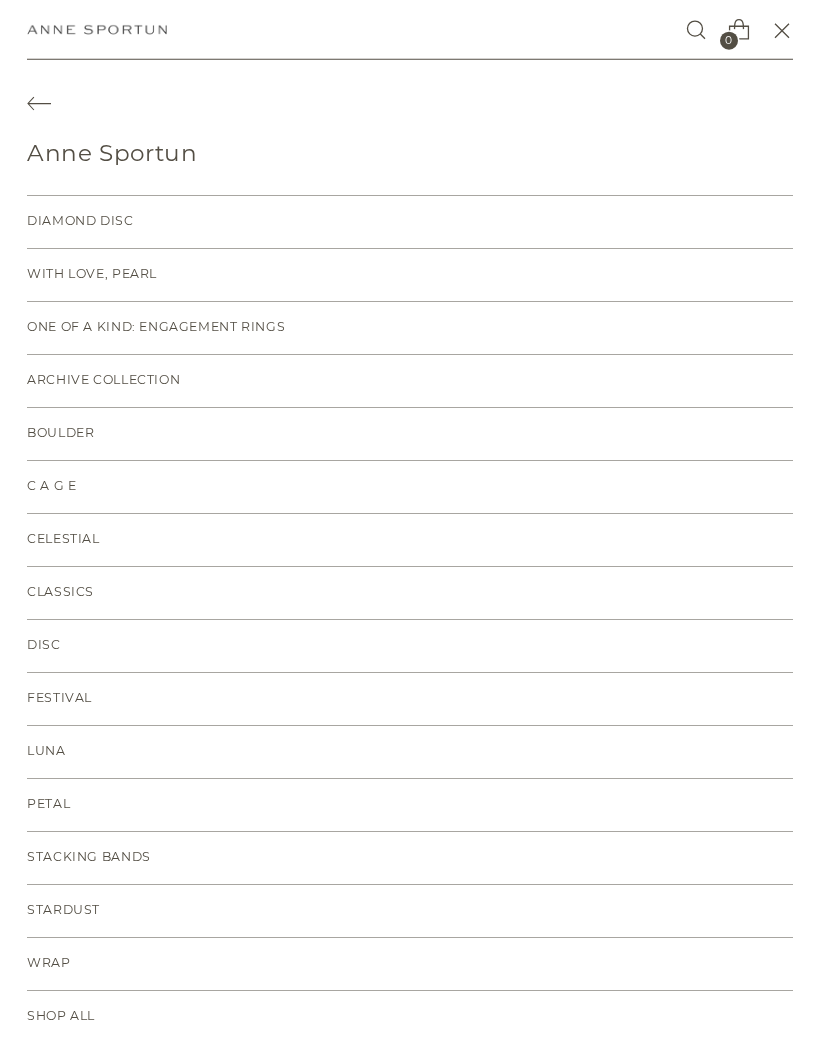 click on "Festival" at bounding box center (410, 699) 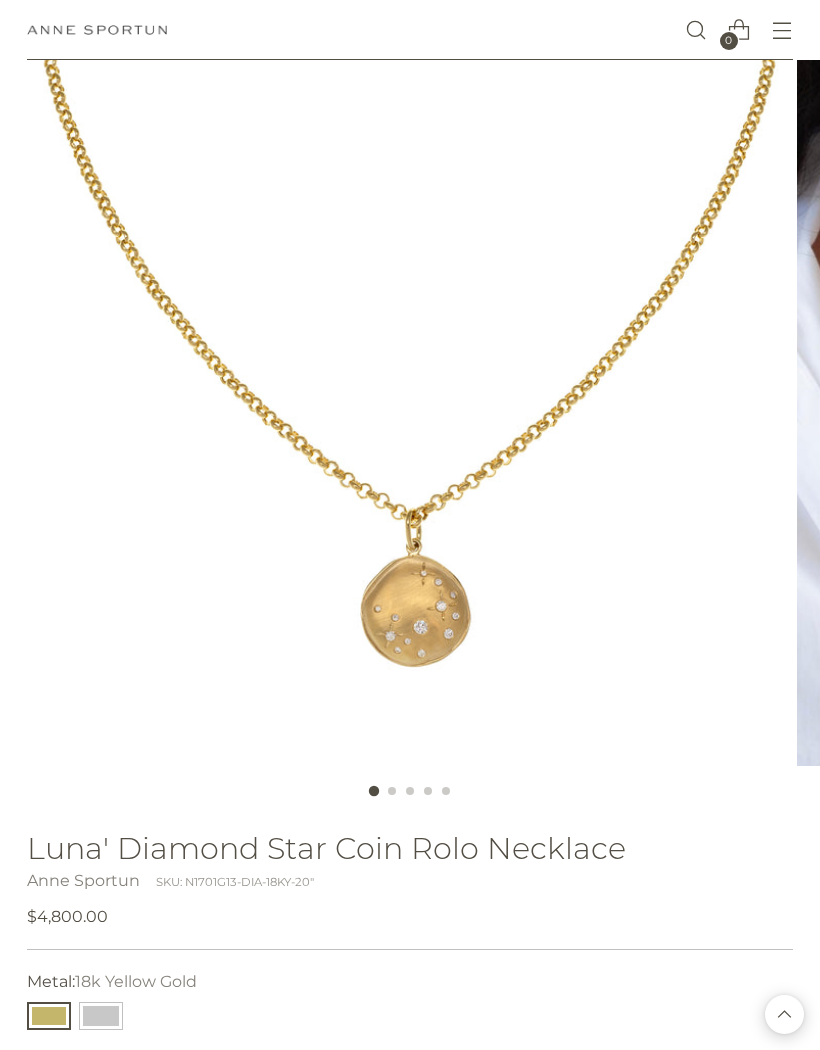scroll, scrollTop: 0, scrollLeft: 0, axis: both 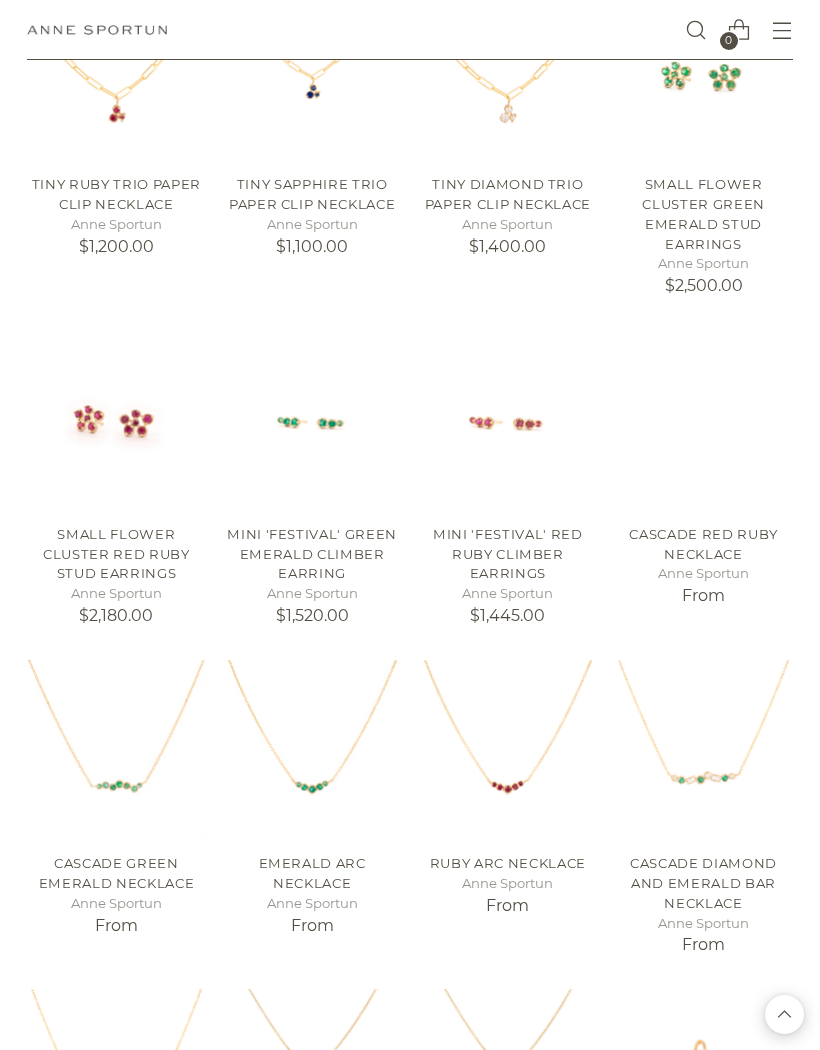 click on "Cascade Red Ruby Necklace" at bounding box center [703, 544] 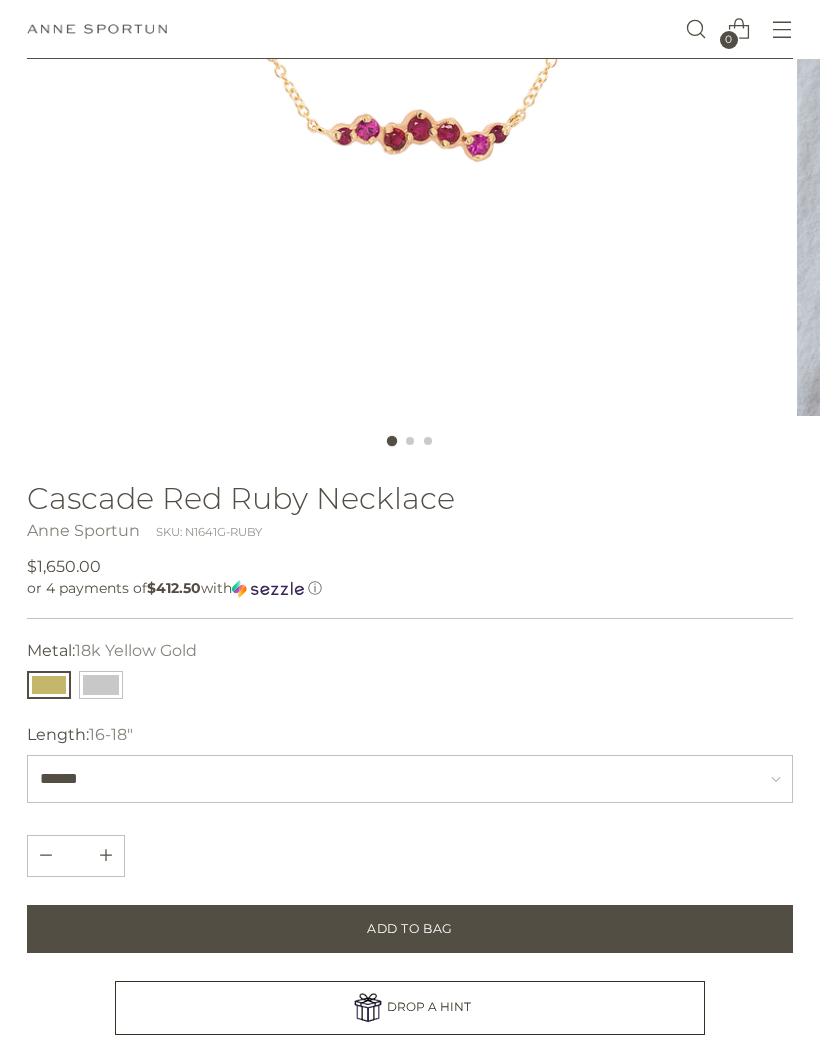 scroll, scrollTop: 525, scrollLeft: 0, axis: vertical 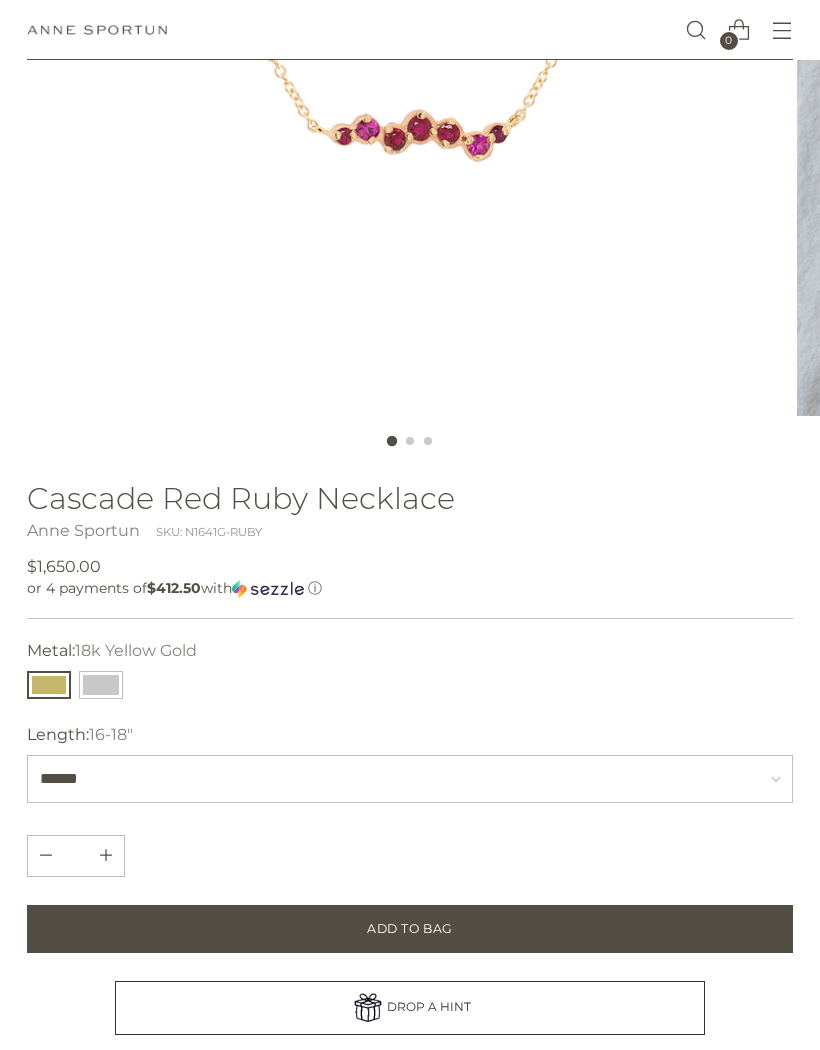 click at bounding box center (101, 685) 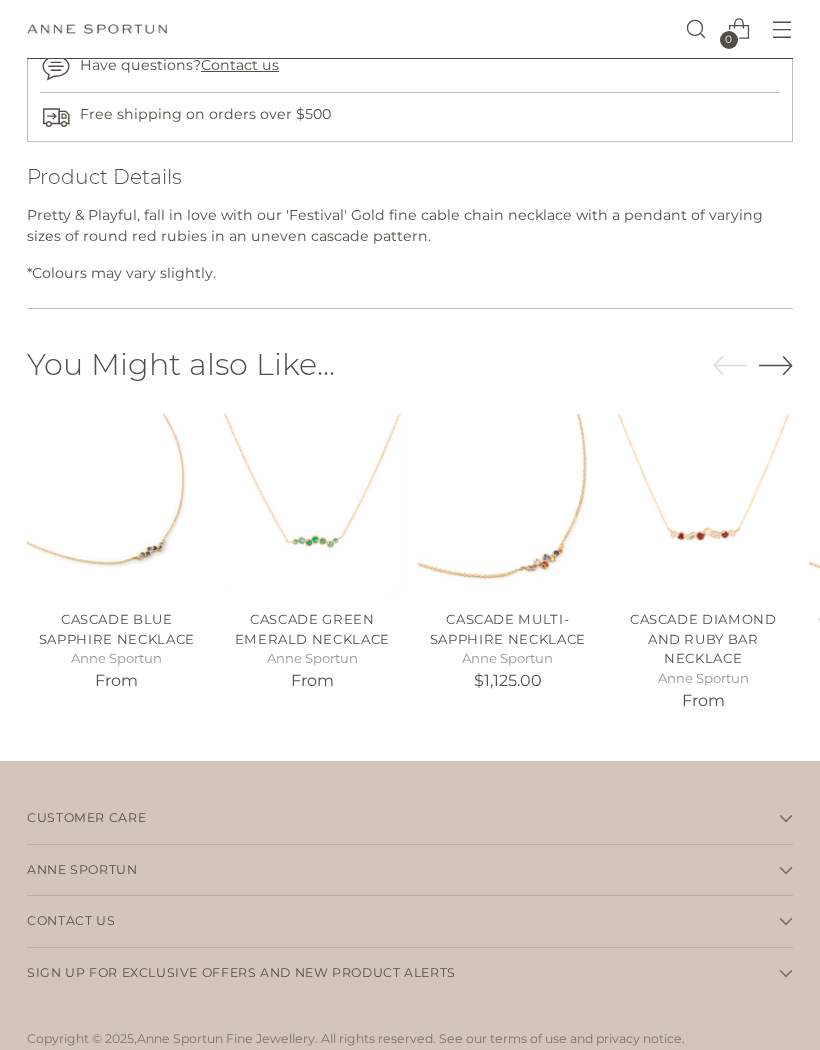 scroll, scrollTop: 1775, scrollLeft: 0, axis: vertical 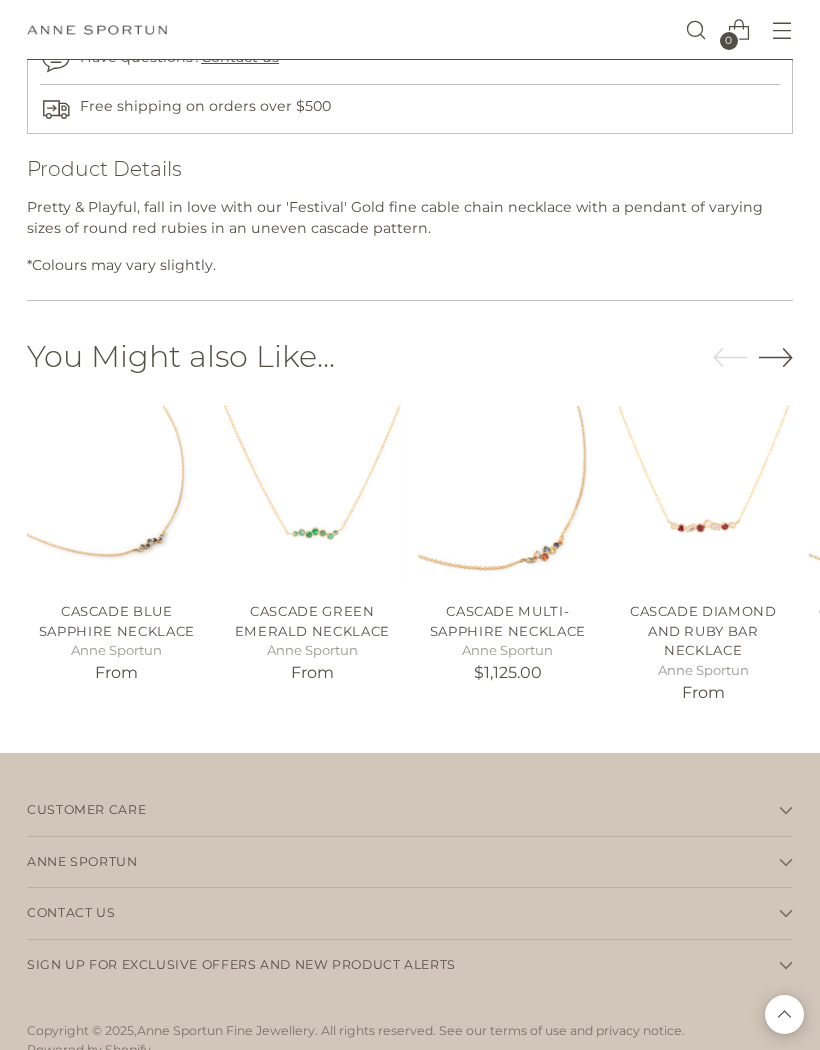 click on "Cascade Blue Sapphire Necklace" at bounding box center (117, 621) 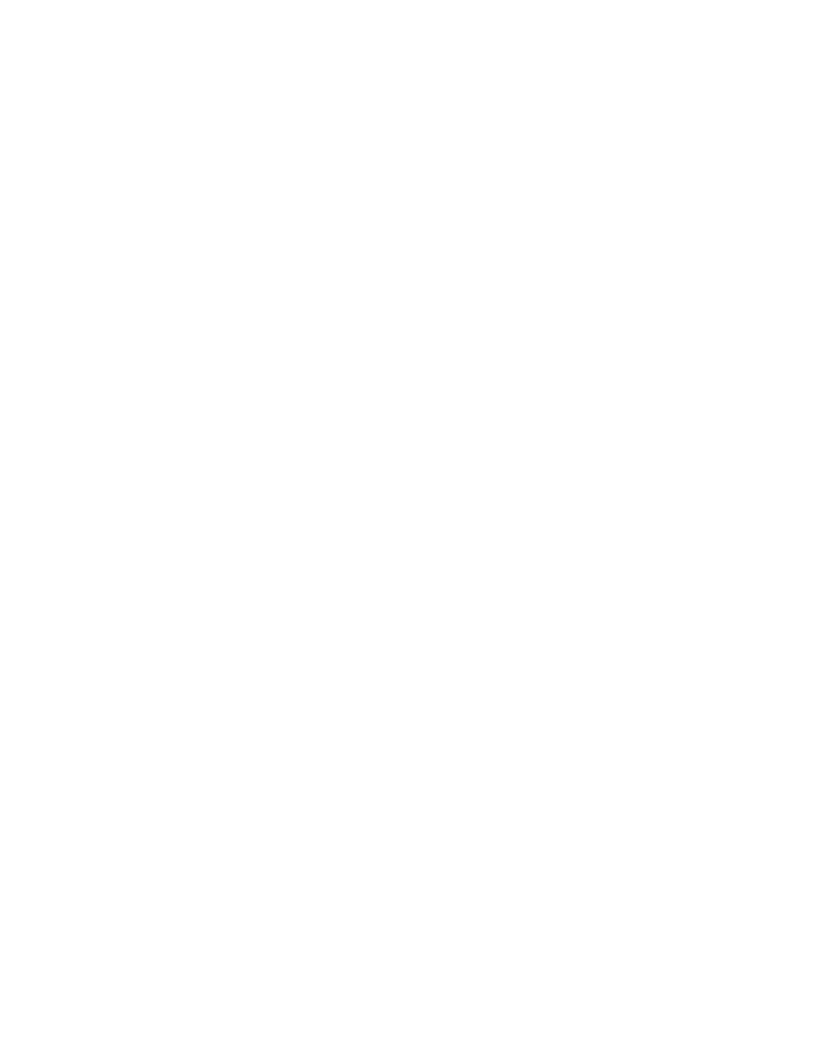 scroll, scrollTop: 1863, scrollLeft: 0, axis: vertical 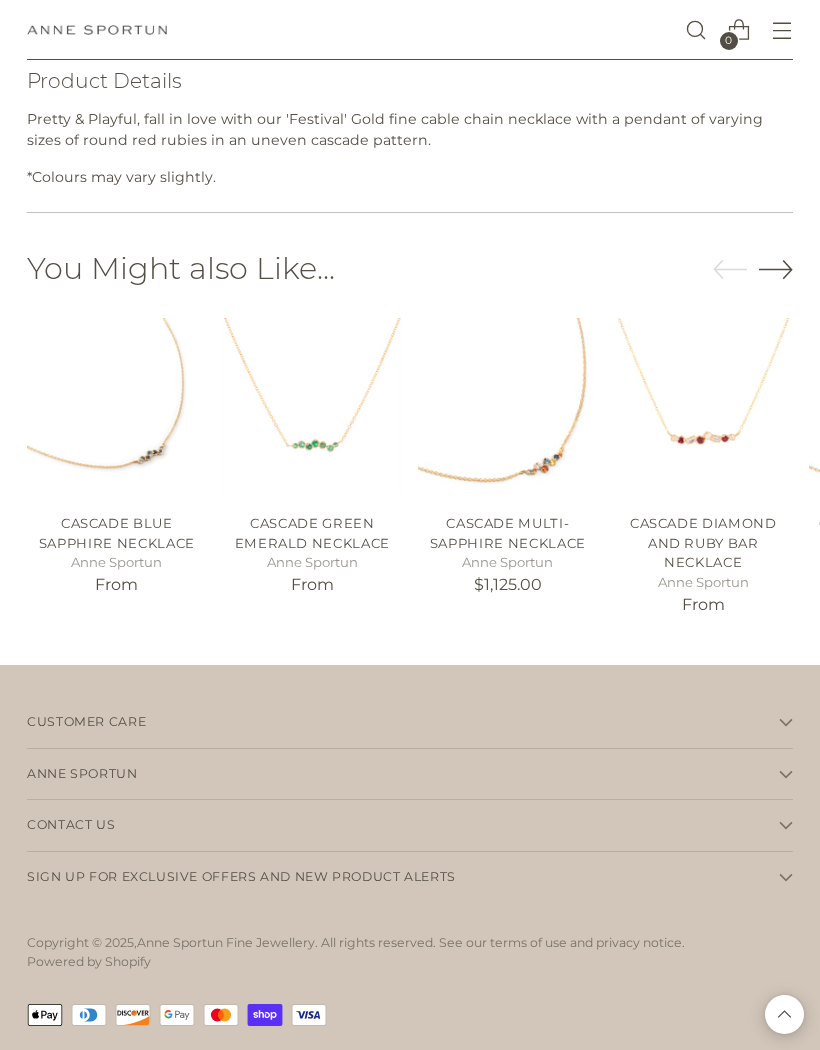 click on "Cascade Diamond And Ruby Bar Necklace" at bounding box center [703, 542] 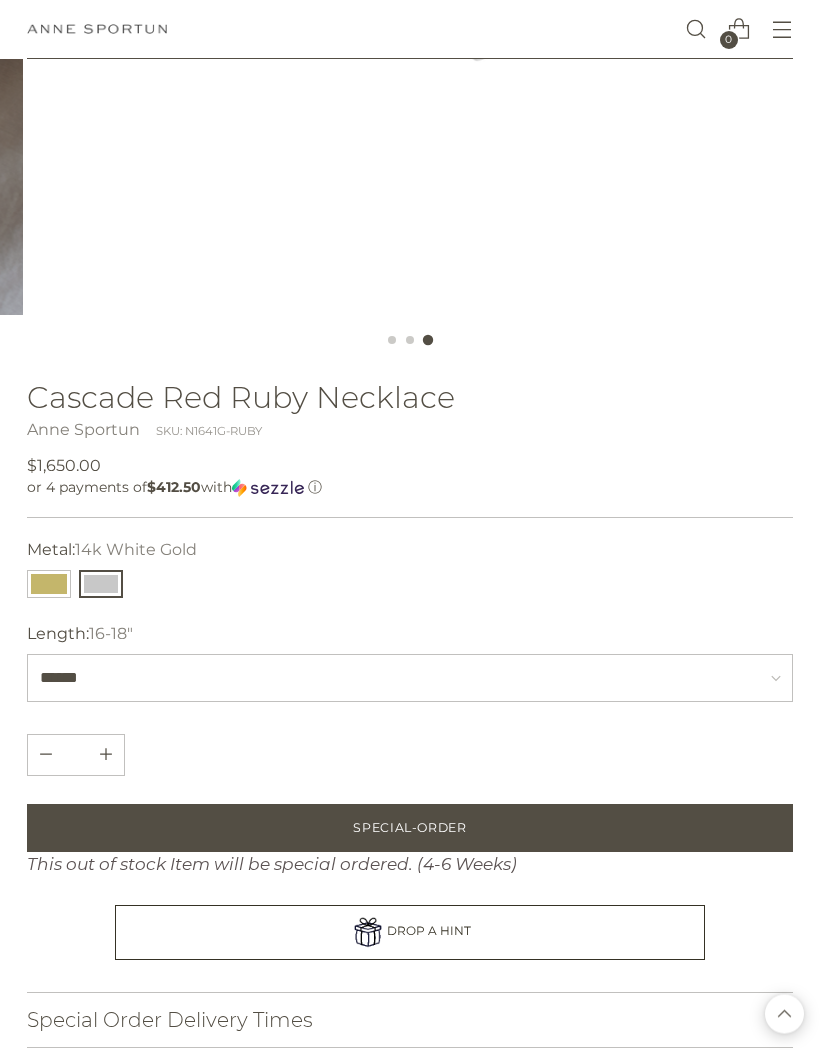 scroll, scrollTop: 0, scrollLeft: 0, axis: both 